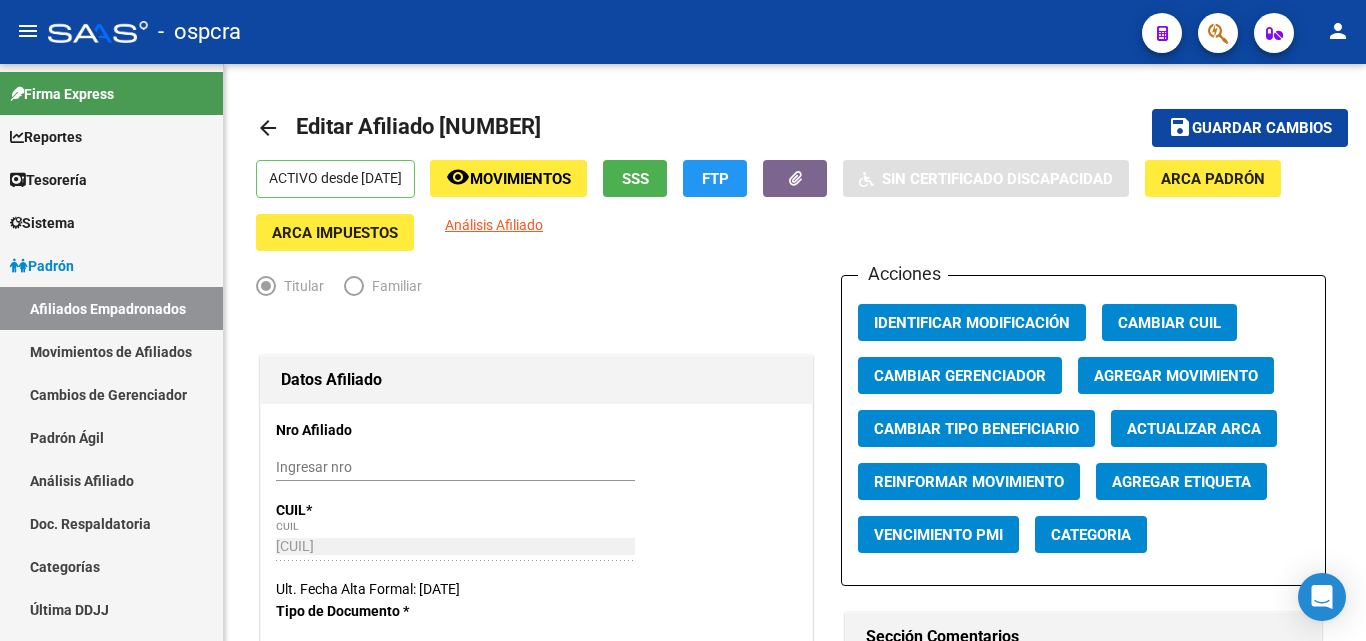 scroll, scrollTop: 0, scrollLeft: 0, axis: both 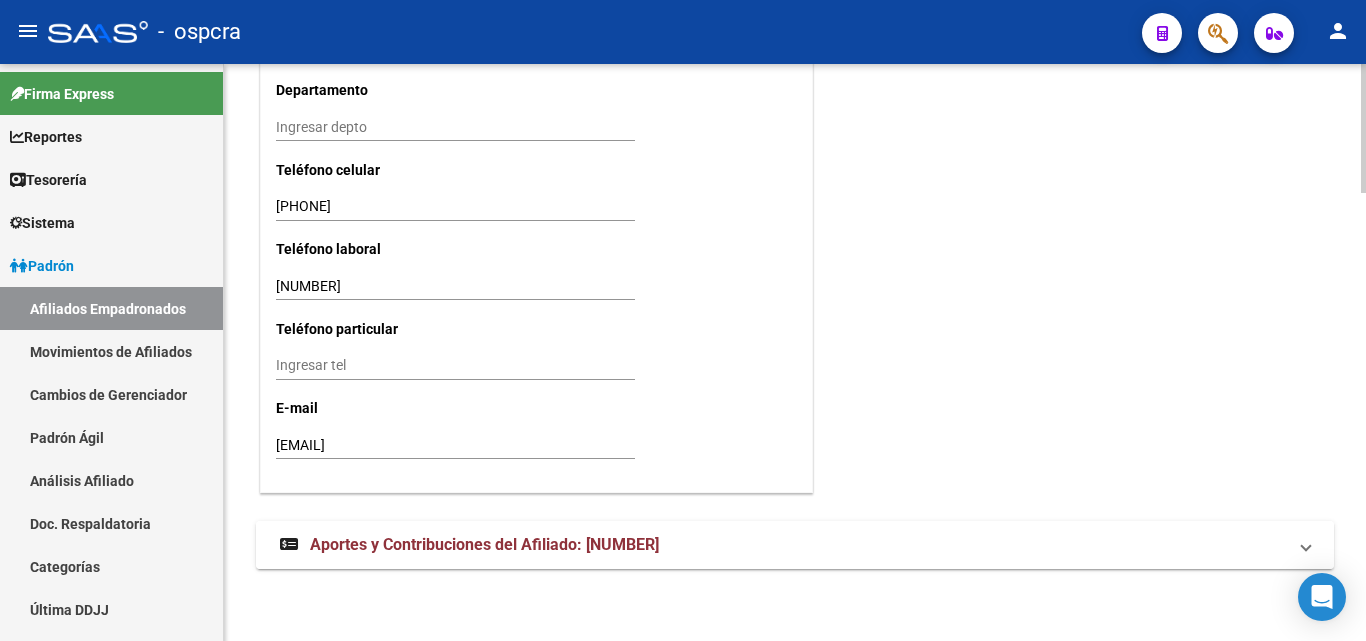 click on "Aportes y Contribuciones del Afiliado: [NUMBER]" at bounding box center [484, 544] 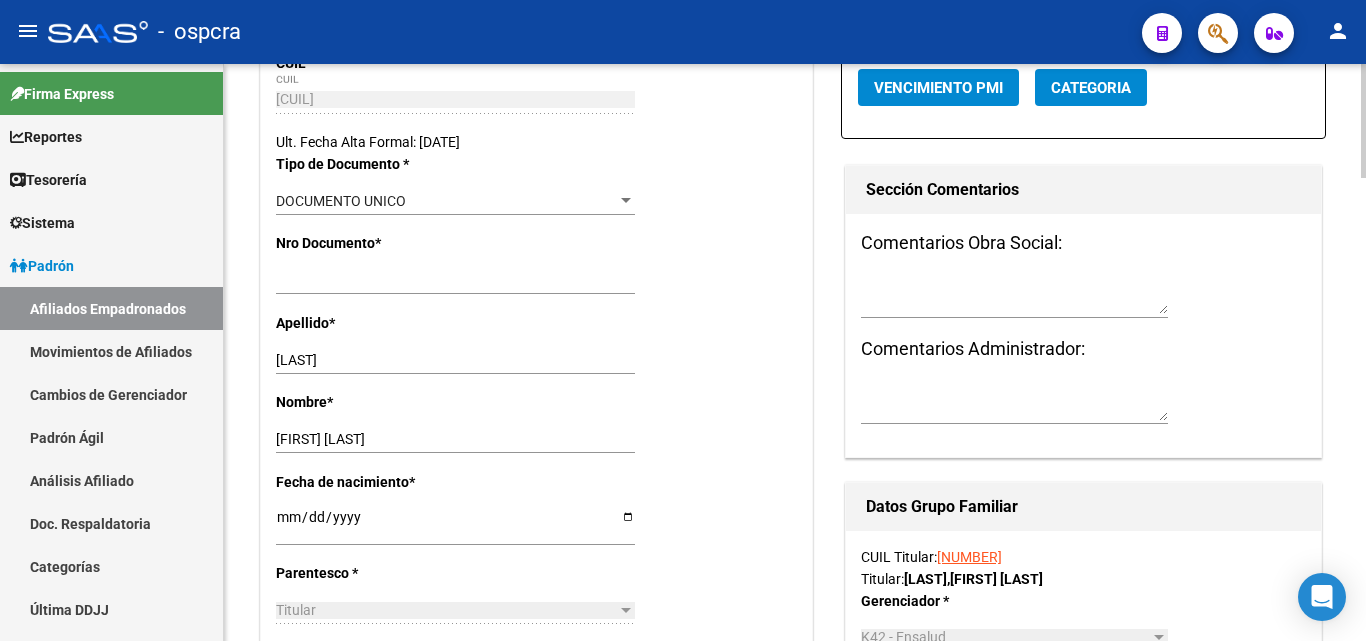 scroll, scrollTop: 0, scrollLeft: 0, axis: both 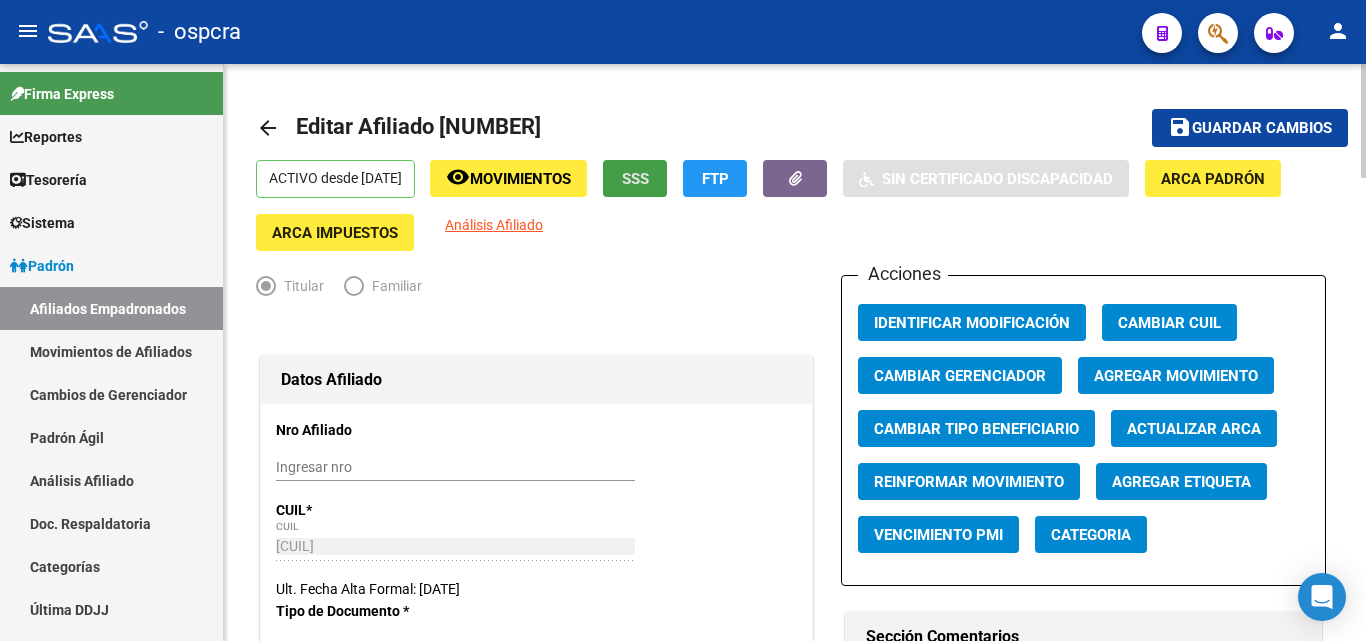 click on "SSS" 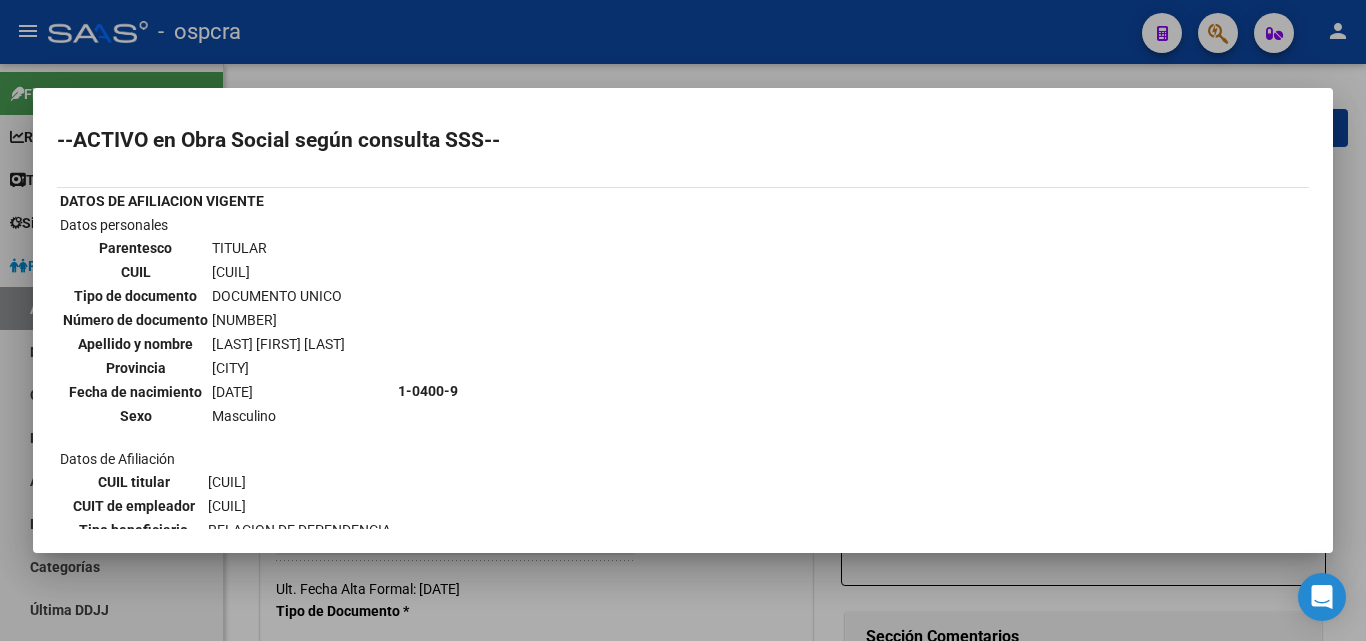 click at bounding box center [683, 320] 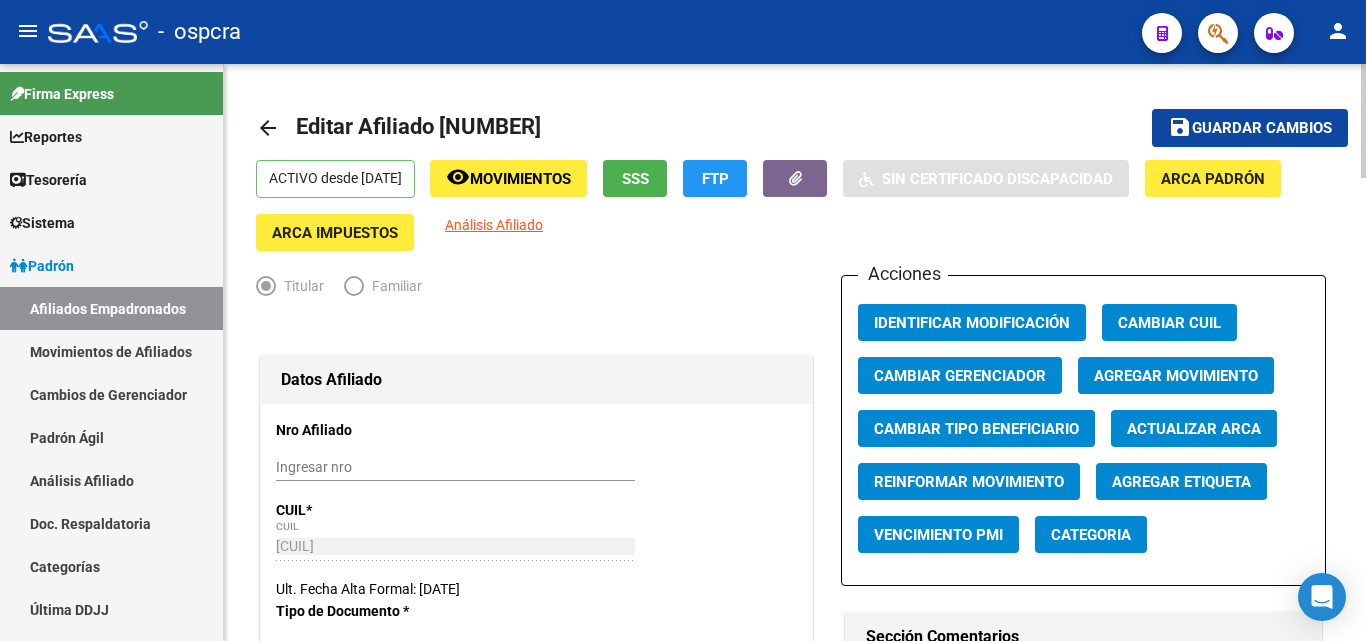 click on "Guardar cambios" 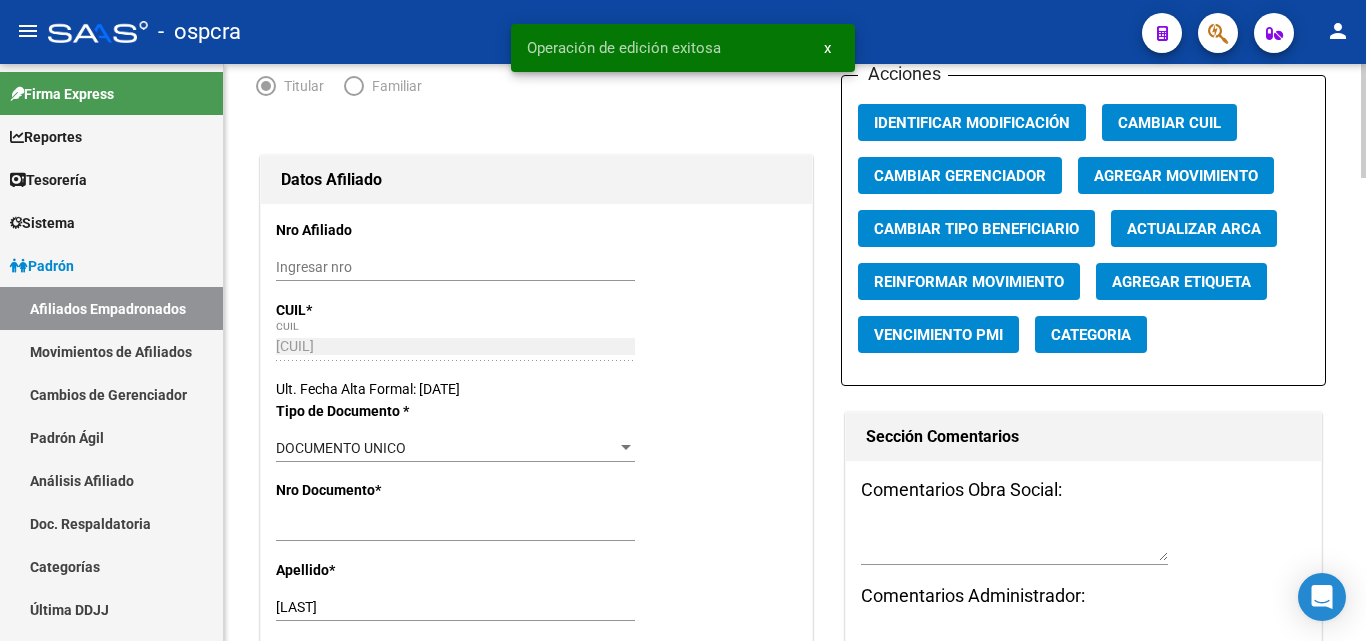 scroll, scrollTop: 0, scrollLeft: 0, axis: both 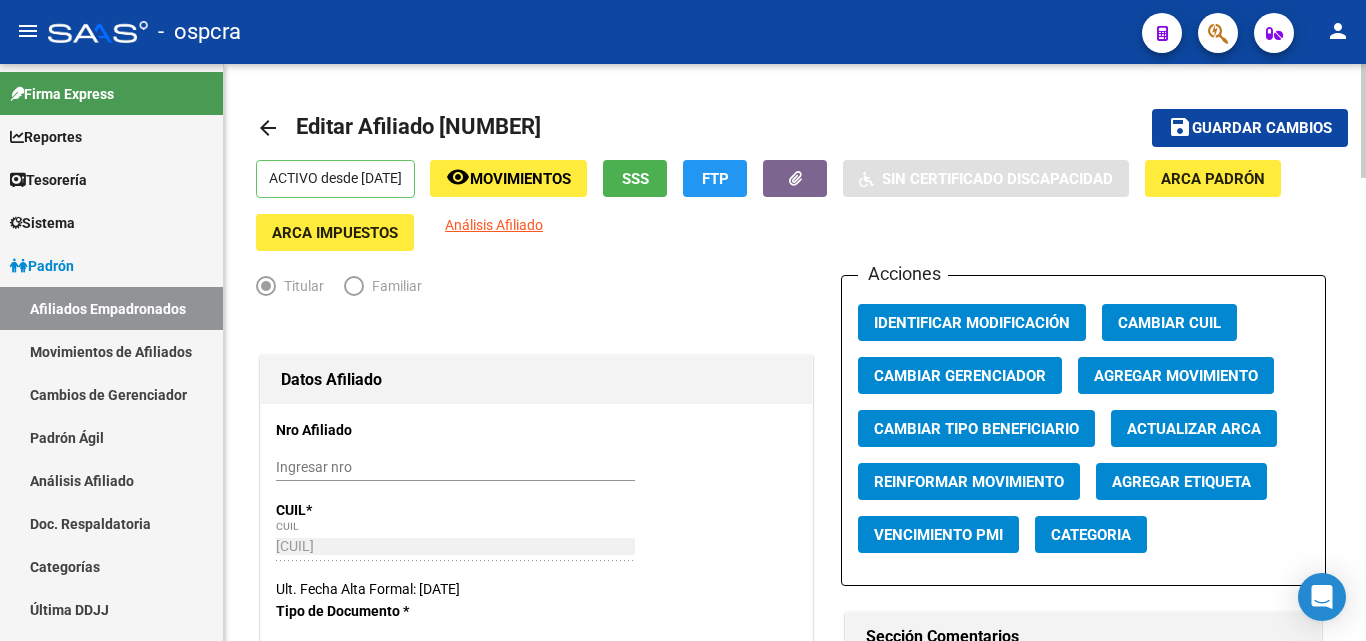 click on "Datos Afiliado Nro Afiliado    Ingresar nro  CUIL  *   20-22626925-9 CUIL  ARCA Padrón  Ult. Fecha Alta Formal: 23/07/2025  Tipo de Documento * DOCUMENTO UNICO Seleccionar tipo Nro Documento  *   22626925 Ingresar nro  Apellido  *   RODRIGUEZ Ingresar apellido  Nombre  *   JOSE LUIS Ingresar nombre  Fecha de nacimiento  *   1973-03-07 Ingresar fecha   Parentesco * Titular Seleccionar parentesco  Estado Civil * Soltero Seleccionar tipo  Sexo * Masculino Seleccionar sexo  Nacionalidad * ARGENTINA Seleccionar tipo  Discapacitado * No incapacitado Seleccionar tipo Vencimiento Certificado Estudio    Ingresar fecha   Tipo domicilio * Domicilio Completo Seleccionar tipo domicilio  Provincia * Buenos Aires Seleccionar provincia Localidad  *   MAR DEL PLATA SUR Ingresar el nombre  Codigo Postal  *   7600 Ingresar el codigo  Calle  *   ESPAÑA Ingresar calle  Numero  *   2624 Ingresar nro  Piso    5 Ingresar piso  Departamento    Ingresar depto  Teléfono celular    2236950835 Ingresar tel  Teléfono laboral" 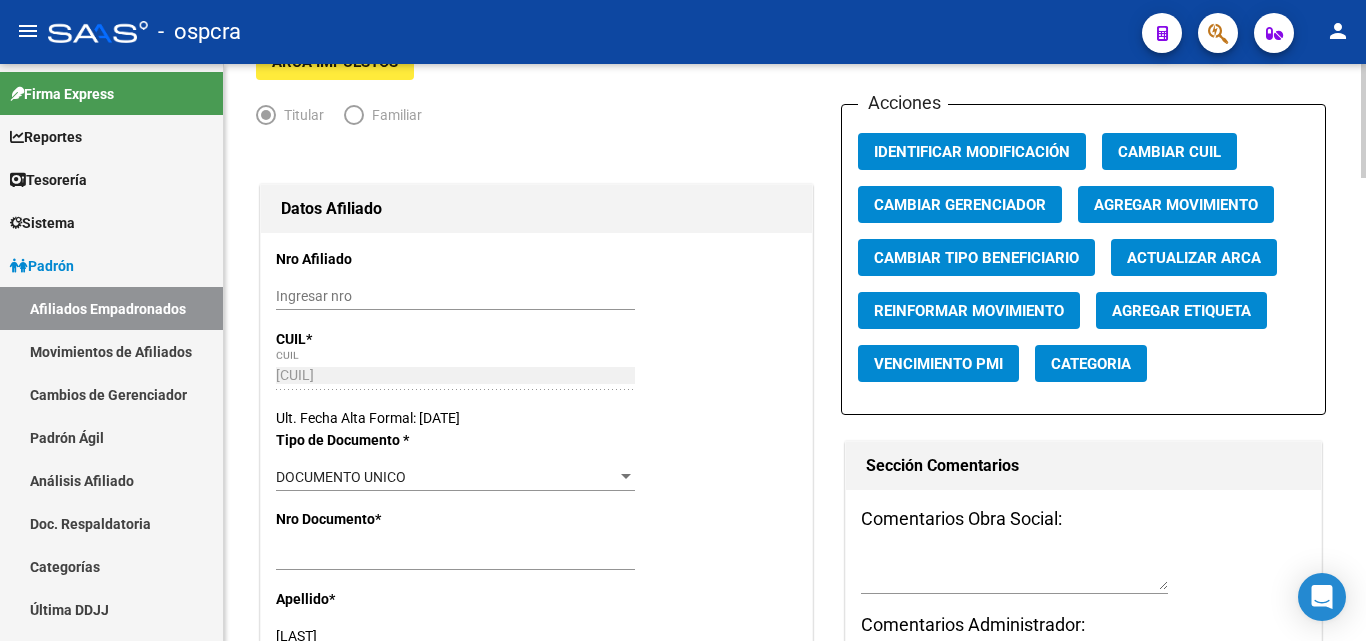 scroll, scrollTop: 400, scrollLeft: 0, axis: vertical 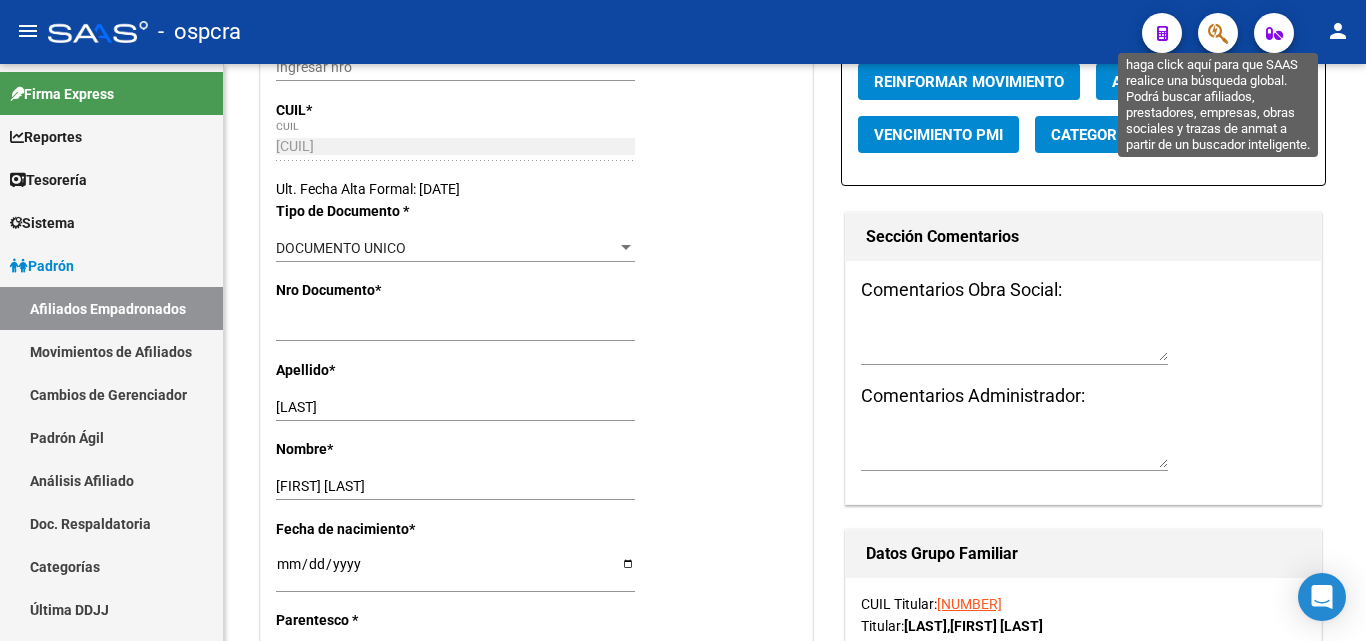 click 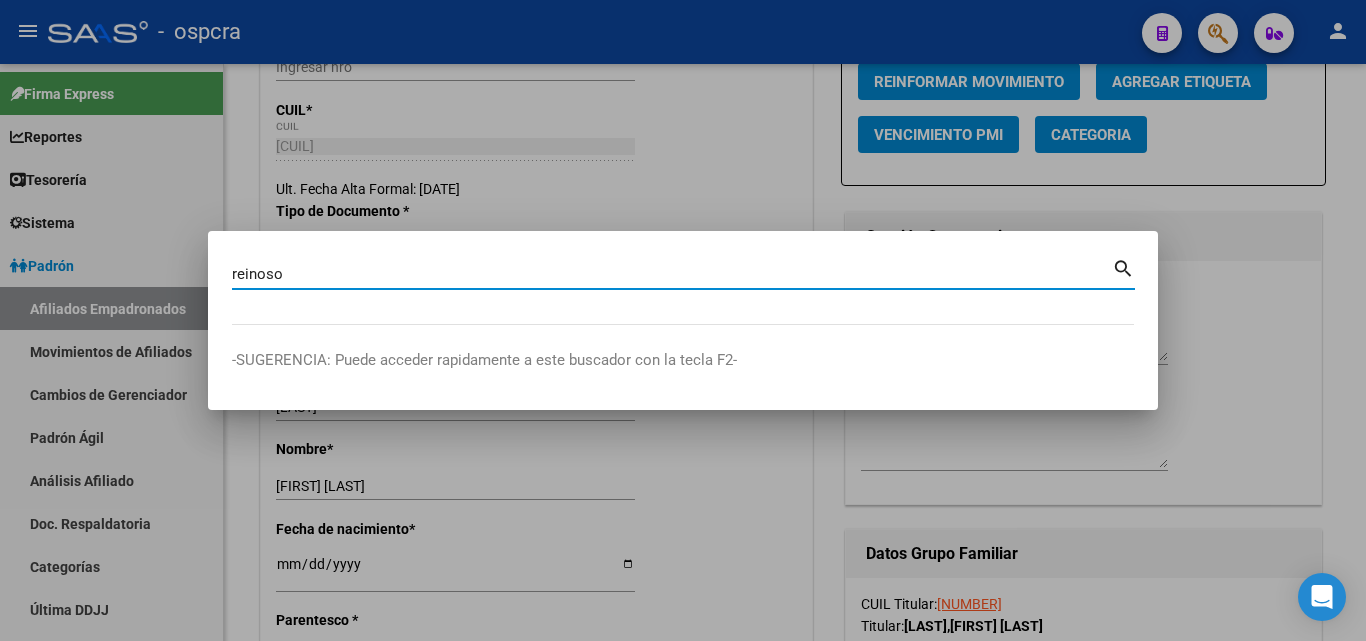 type on "reinoso" 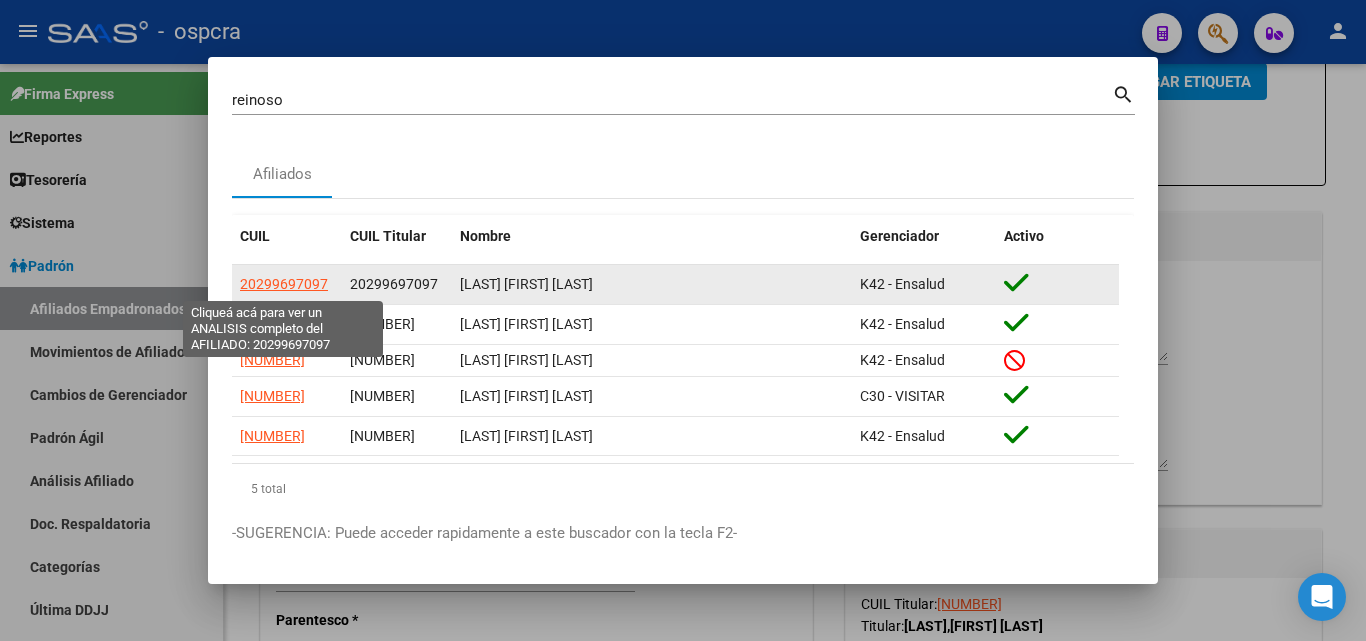 click on "20299697097" 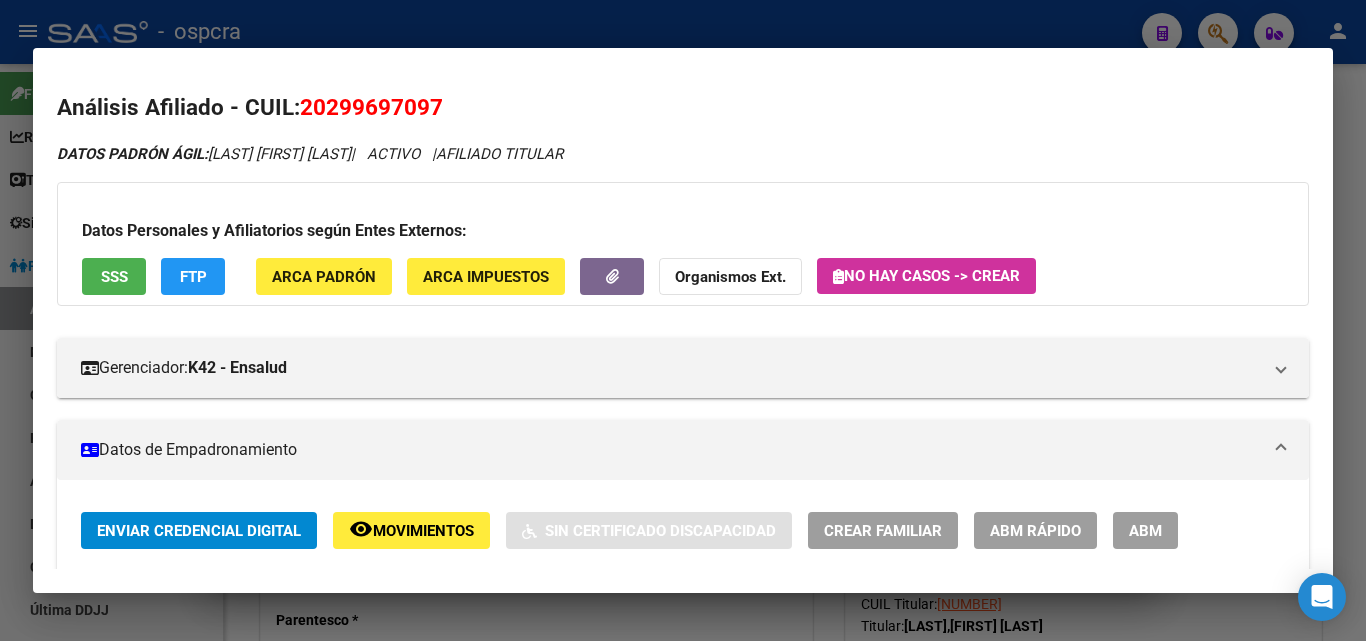 click on "ABM" at bounding box center [1145, 531] 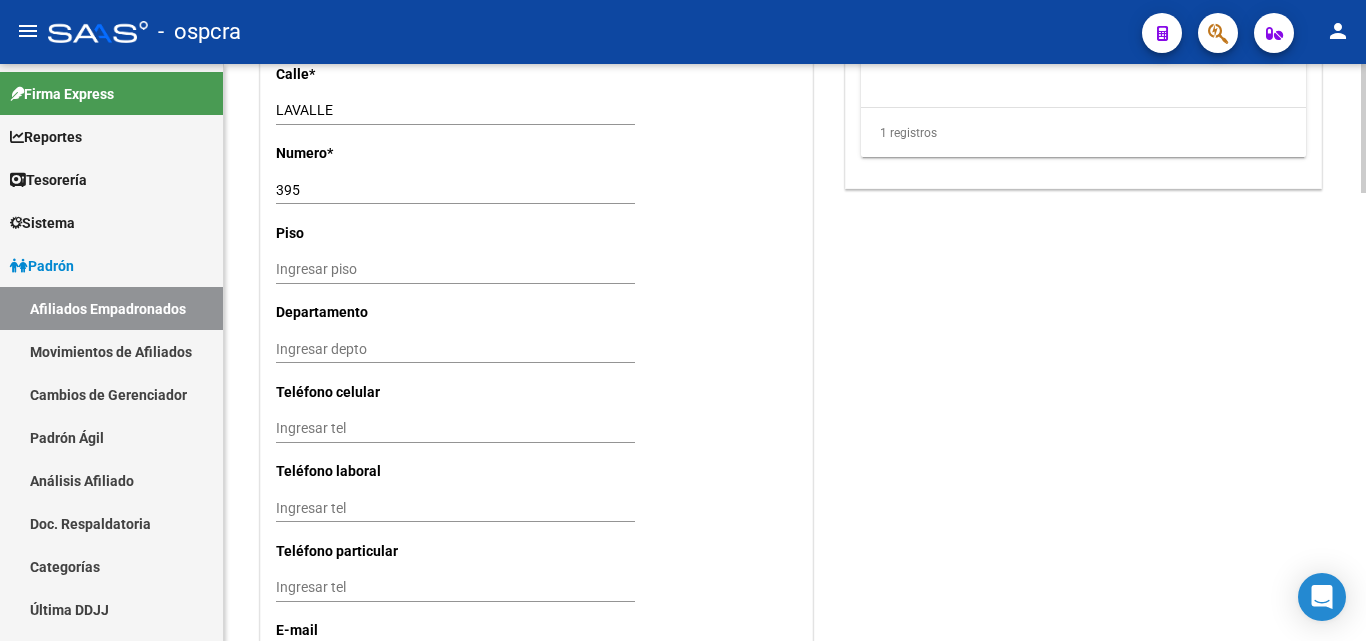 scroll, scrollTop: 1800, scrollLeft: 0, axis: vertical 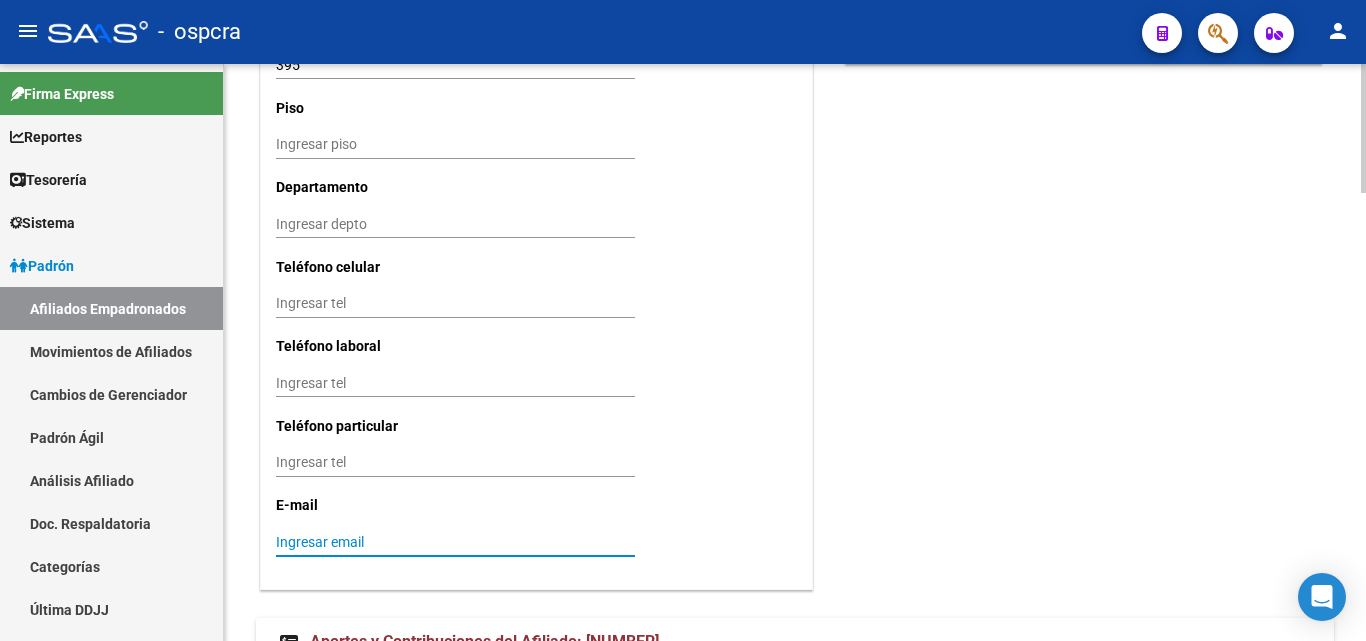 click on "Ingresar email" at bounding box center (455, 542) 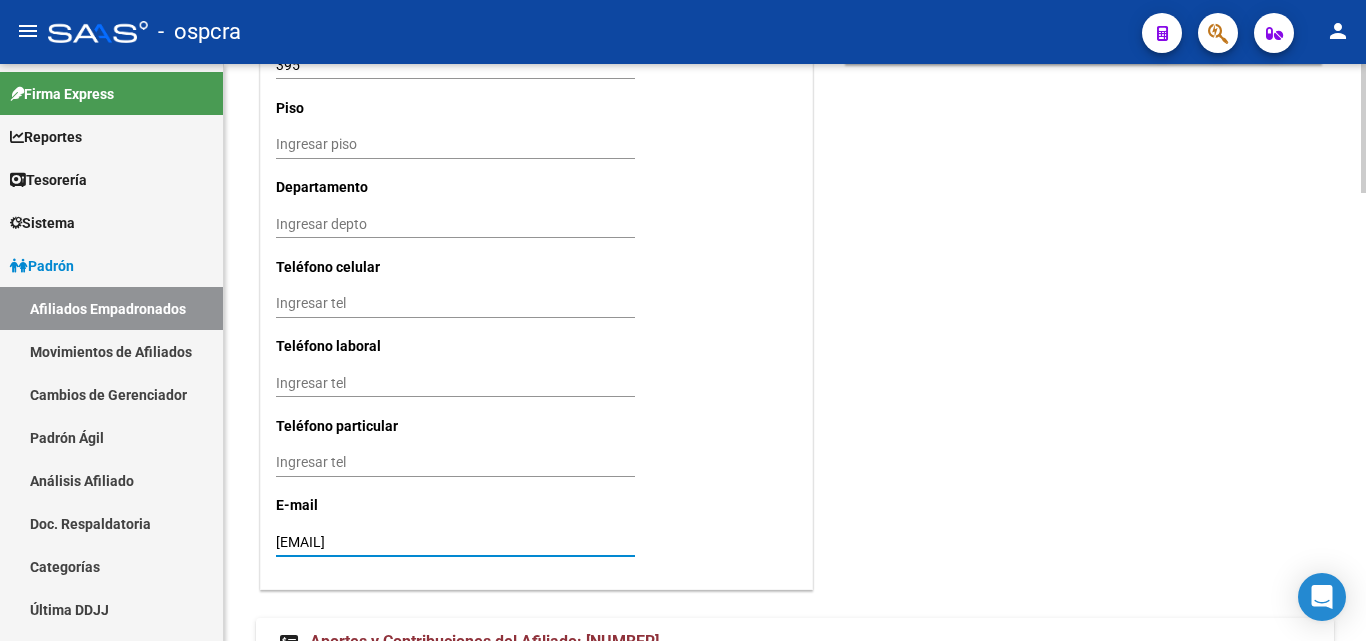 type on "eli22roon@gmail.com" 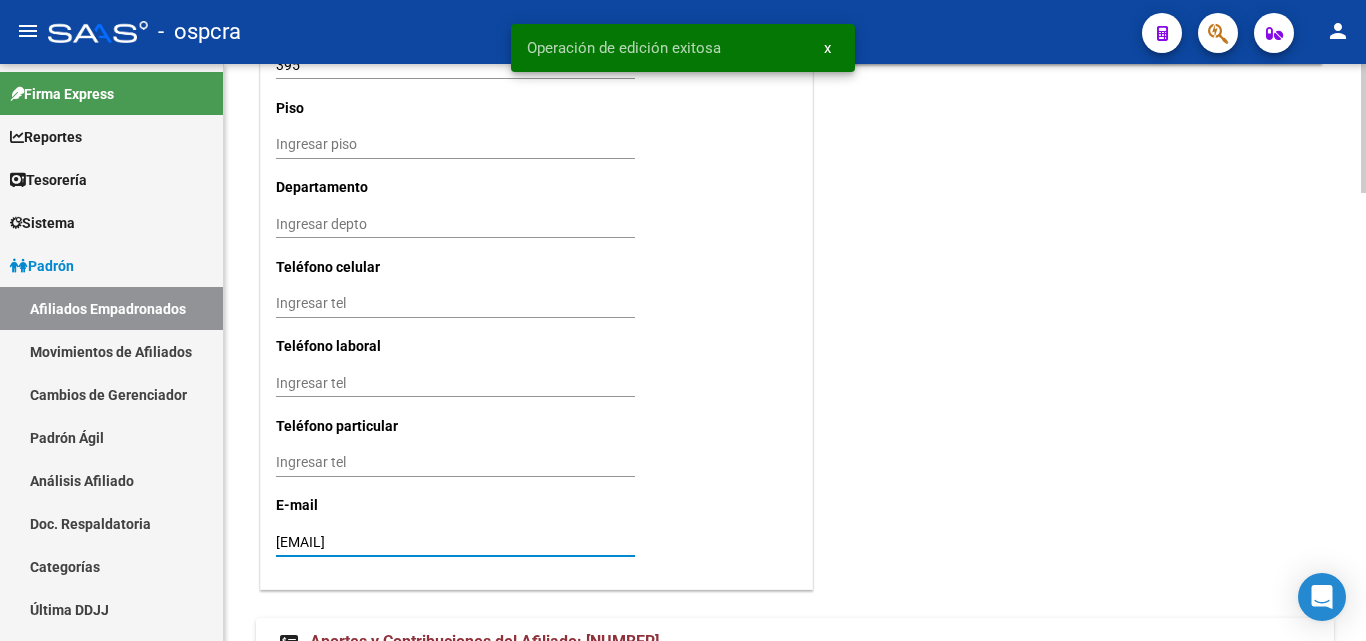 click on "Nro Afiliado    Ingresar nro  CUIL  *   20-29969709-7 CUIL  ARCA Padrón  Ult. Fecha Alta Formal: 27/03/2025  Tipo de Documento * DOCUMENTO UNICO Seleccionar tipo Nro Documento  *   29969709 Ingresar nro  Apellido  *   REINOSO Ingresar apellido  Nombre  *   MIGUEL ANGEL Ingresar nombre  Fecha de nacimiento  *   1983-01-20 Ingresar fecha   Parentesco * Titular Seleccionar parentesco  Estado Civil * Casado Seleccionar tipo  Sexo * Masculino Seleccionar sexo  Nacionalidad * ARGENTINA Seleccionar tipo  Discapacitado * No incapacitado Seleccionar tipo Vencimiento Certificado Estudio    Ingresar fecha   Tipo domicilio * Domicilio Completo Seleccionar tipo domicilio  Provincia * Entre Rios Seleccionar provincia Localidad  *   FEDERAL Ingresar el nombre  Codigo Postal  *   3180 Ingresar el codigo  Calle  *   LAVALLE Ingresar calle  Numero  *   395 Ingresar nro  Piso    Ingresar piso  Departamento    Ingresar depto  Teléfono celular    Ingresar tel  Teléfono laboral    Ingresar tel  Teléfono particular    E-mail" 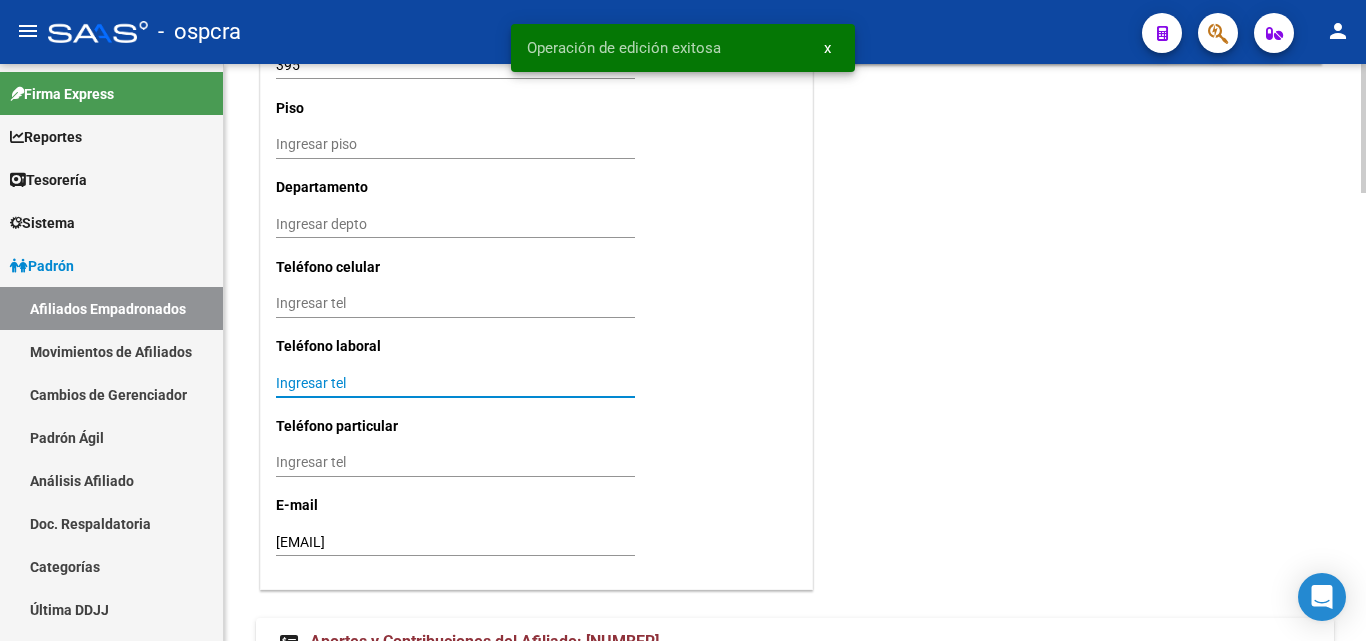 click on "Ingresar tel" at bounding box center [455, 383] 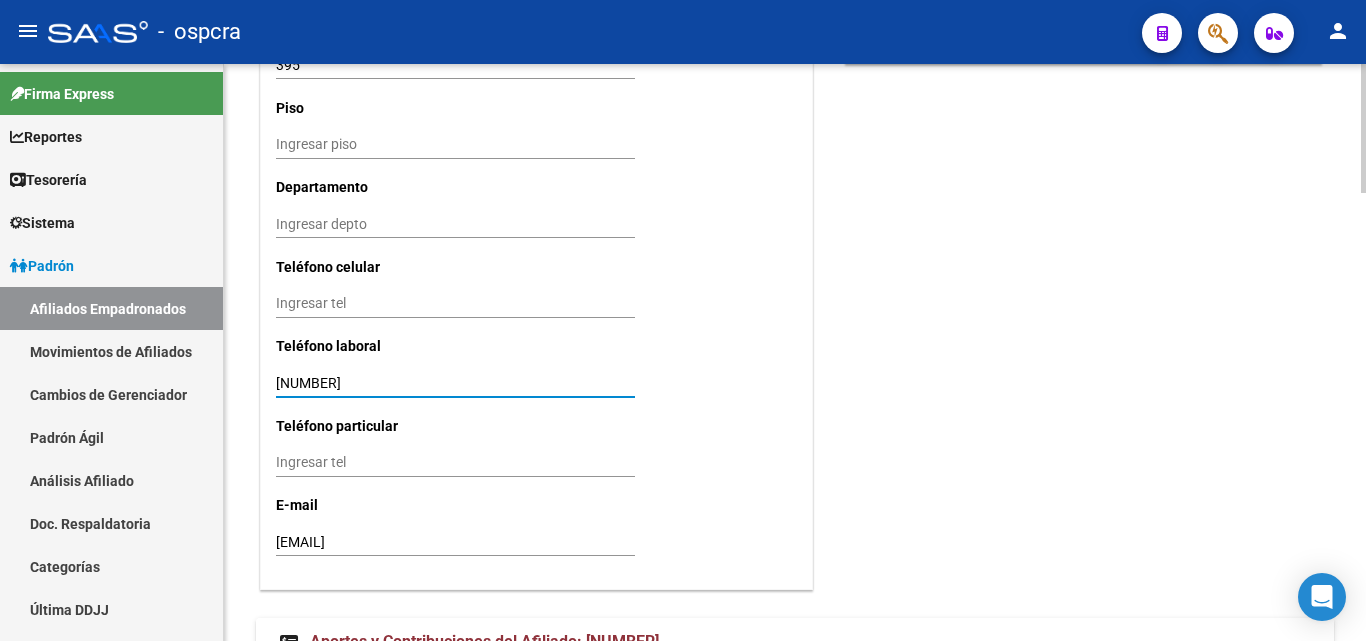 type on "3454431828" 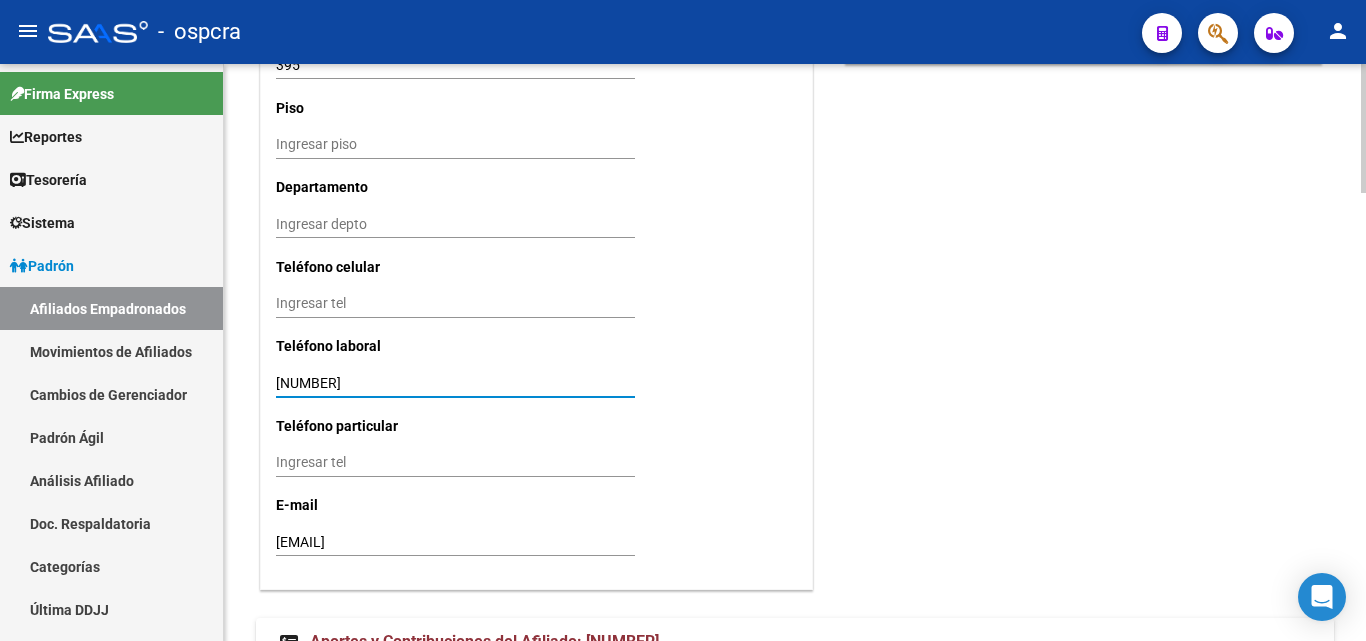 click on "Ingresar tel" at bounding box center (455, 303) 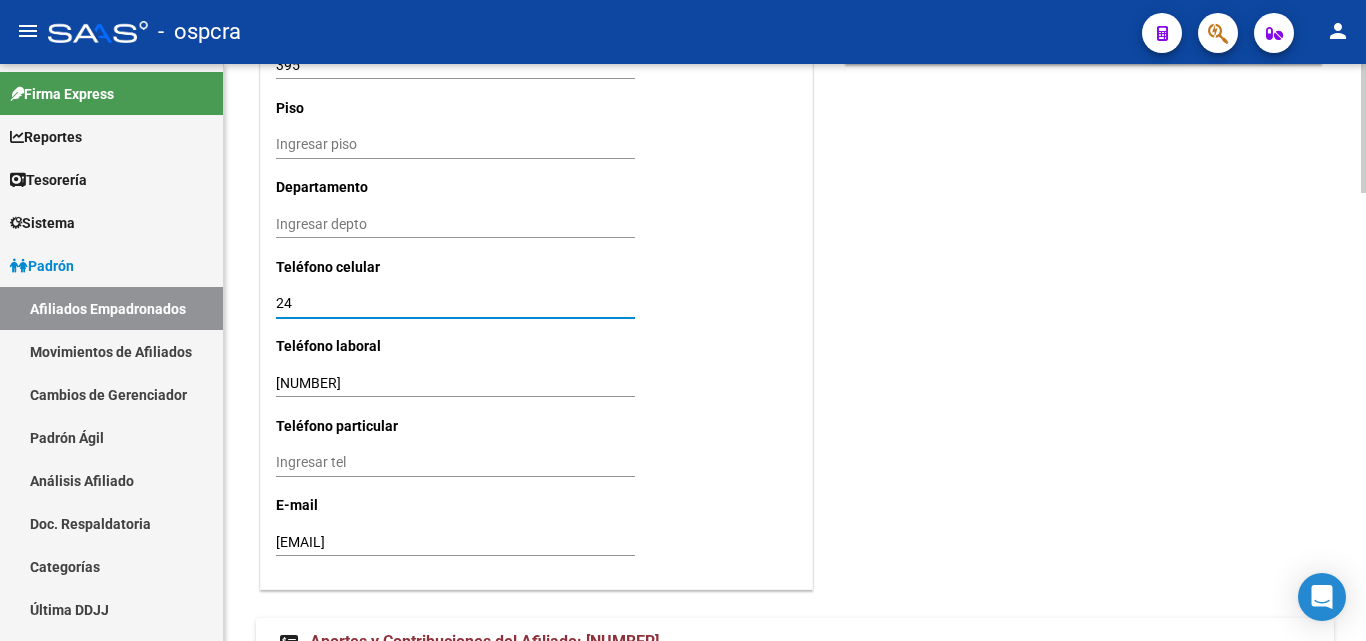 type on "2" 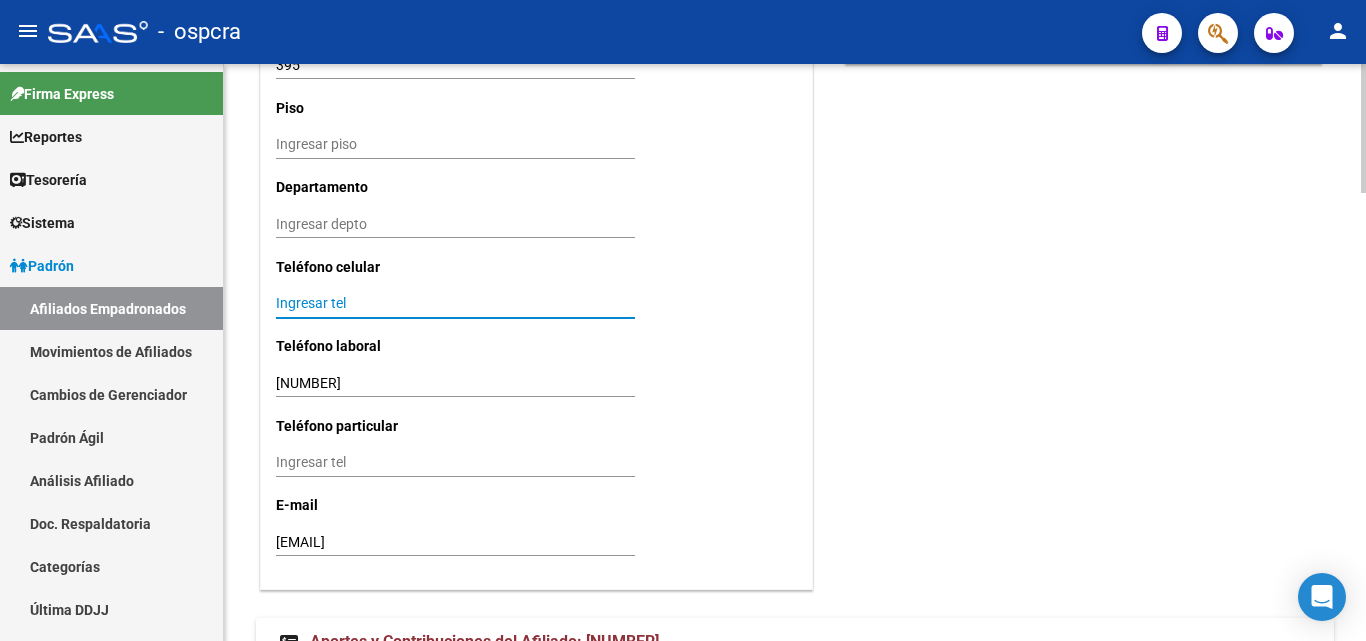 type on "1" 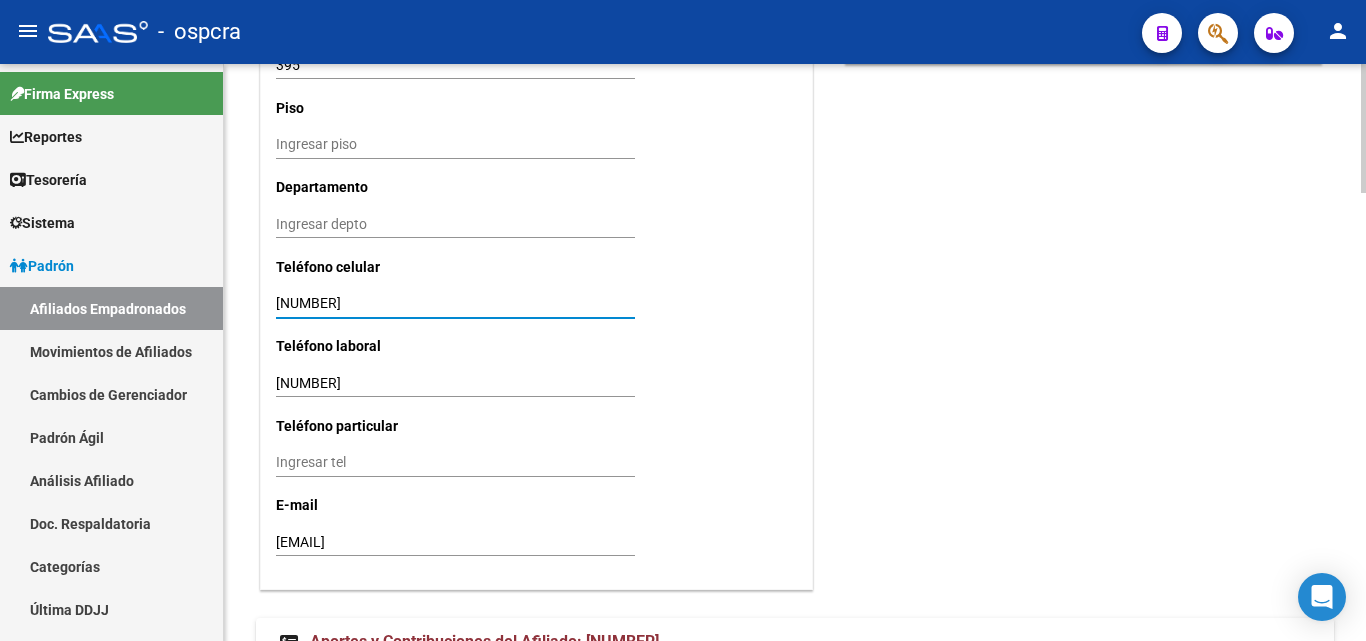 type on "3454408285" 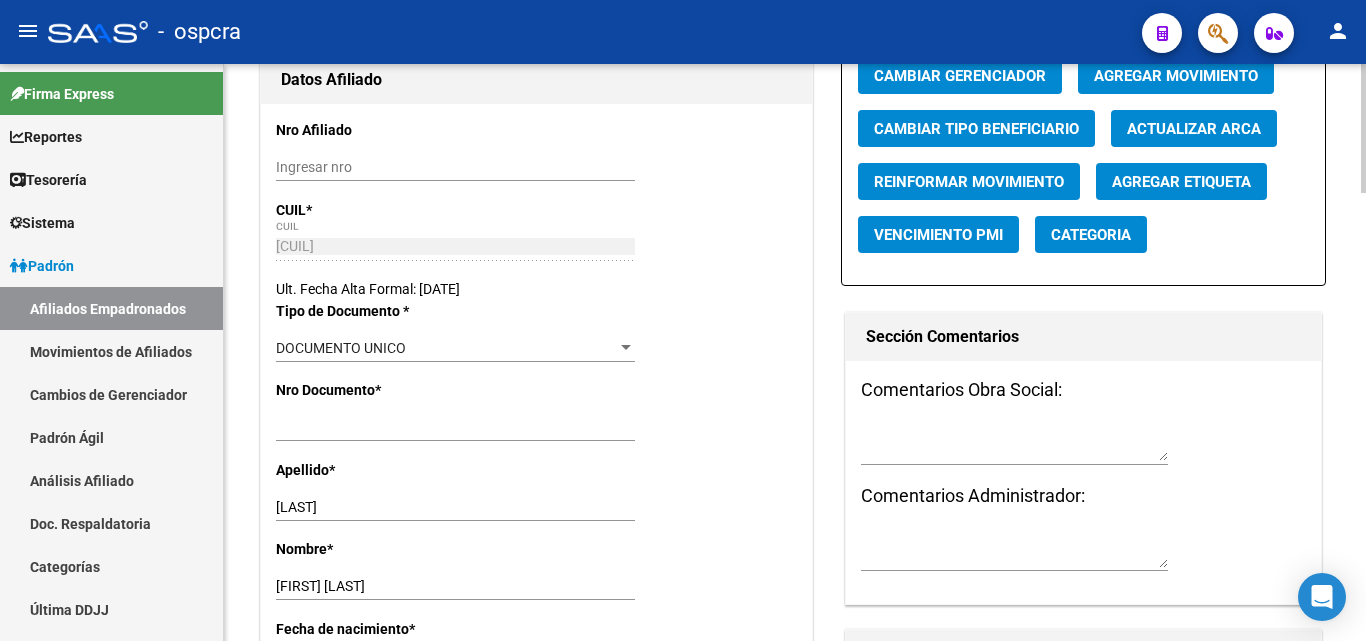 scroll, scrollTop: 0, scrollLeft: 0, axis: both 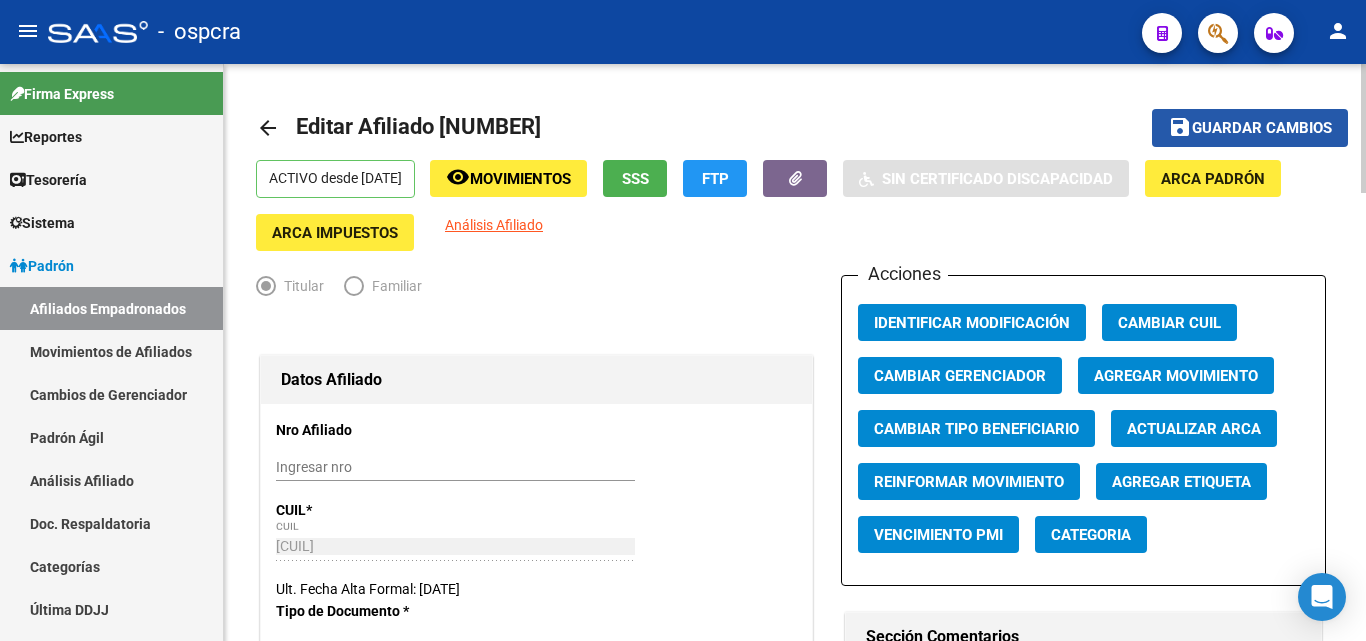 click on "save Guardar cambios" 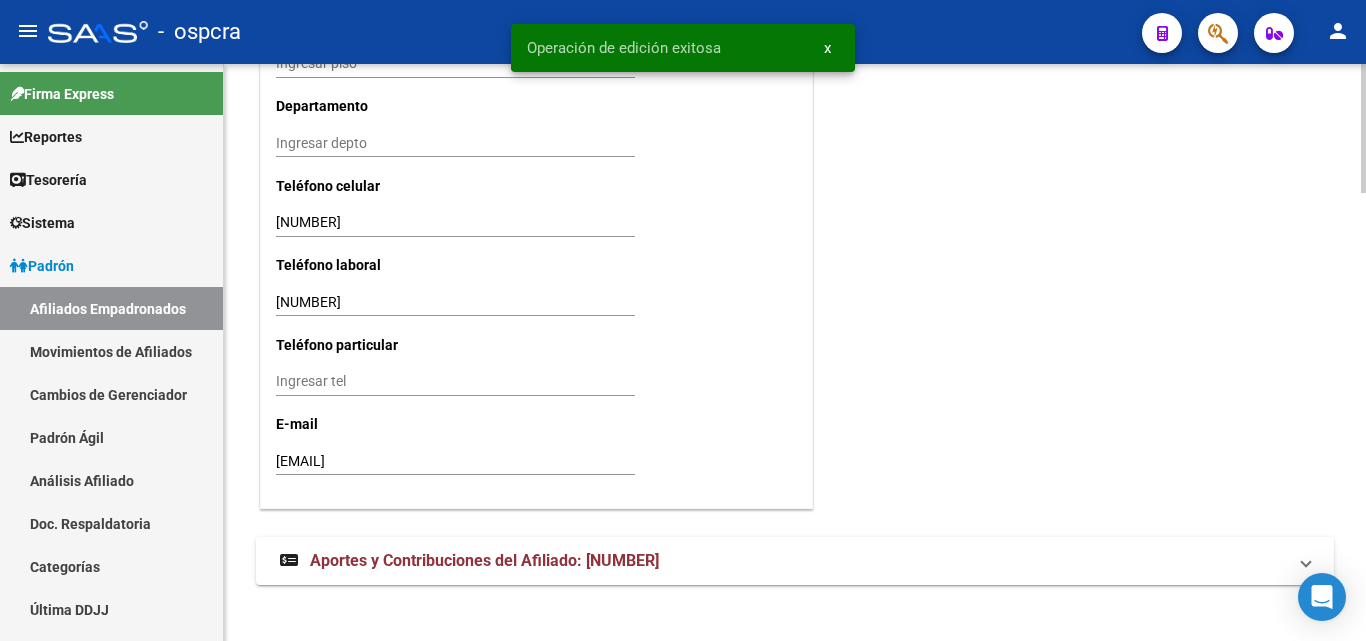 scroll, scrollTop: 1997, scrollLeft: 0, axis: vertical 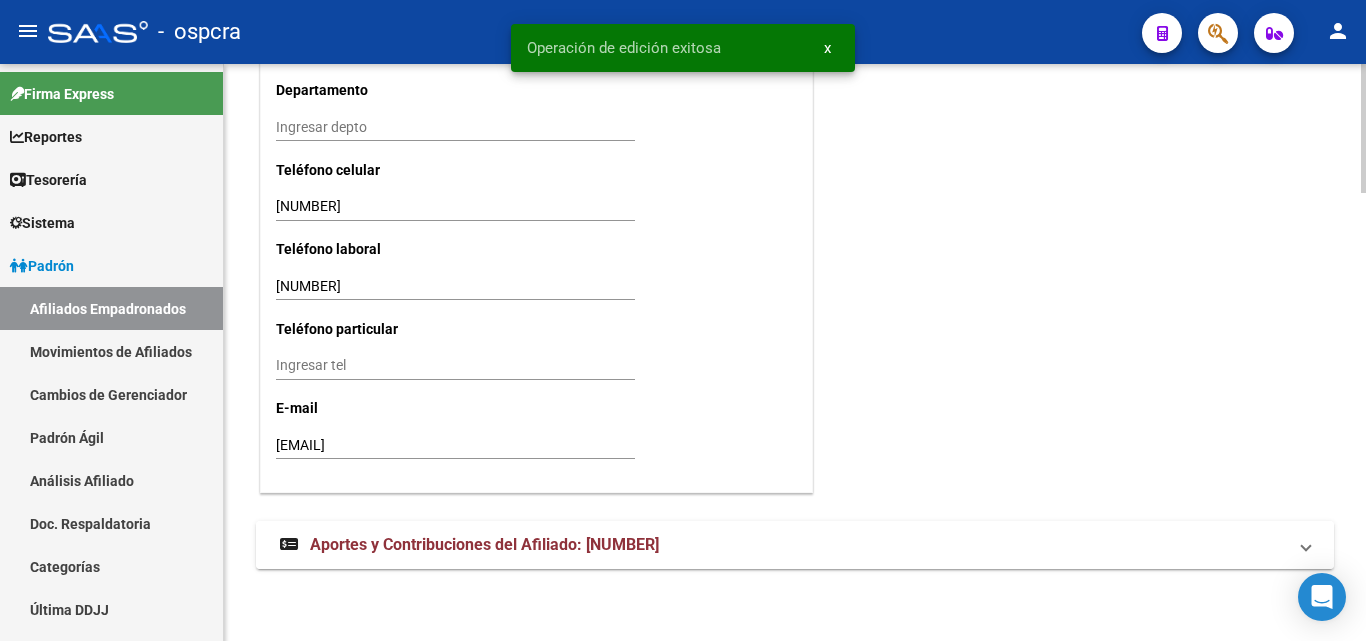 click on "Aportes y Contribuciones del Afiliado: 20299697097" at bounding box center [484, 544] 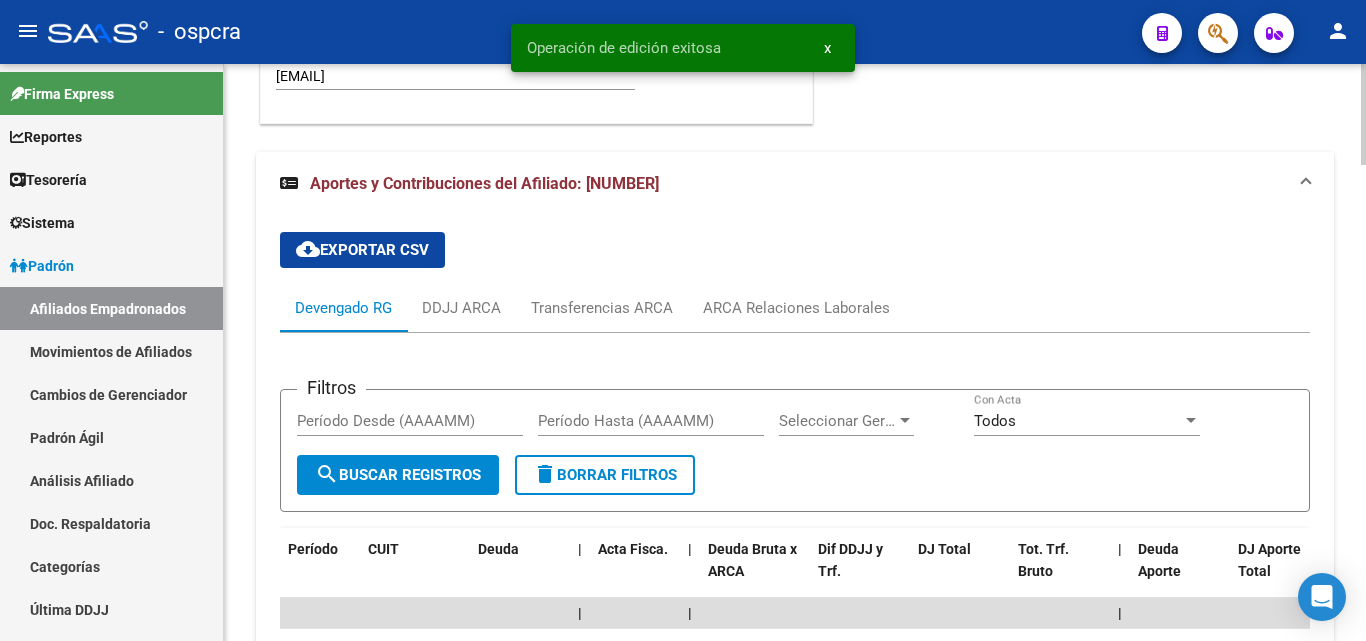 scroll, scrollTop: 2497, scrollLeft: 0, axis: vertical 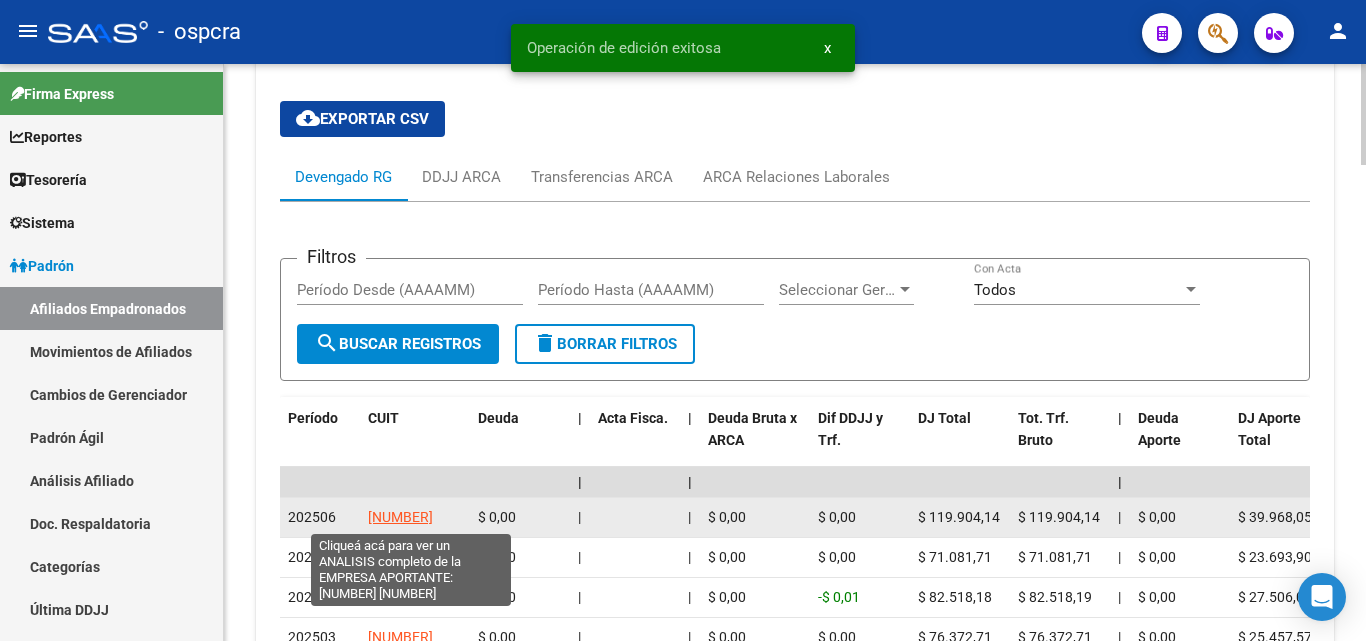 click on "27288094409" 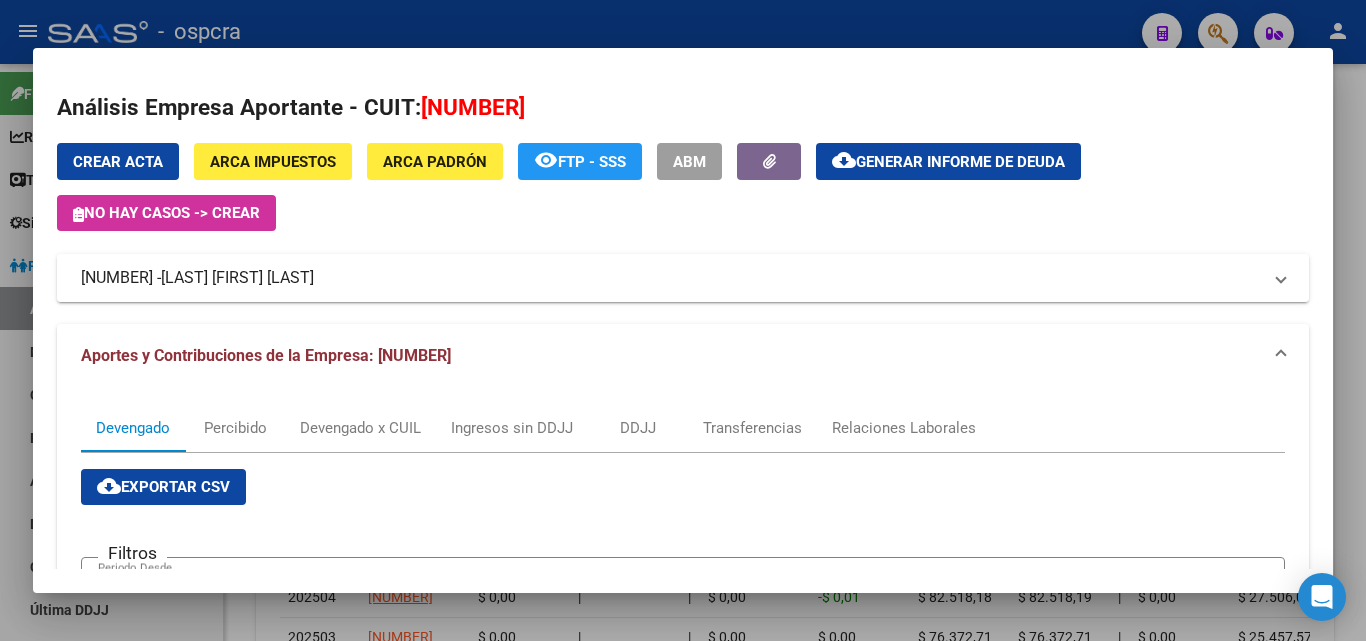 click on "ROA DIAZ LAURA VANINA SOLEDAD" at bounding box center [237, 278] 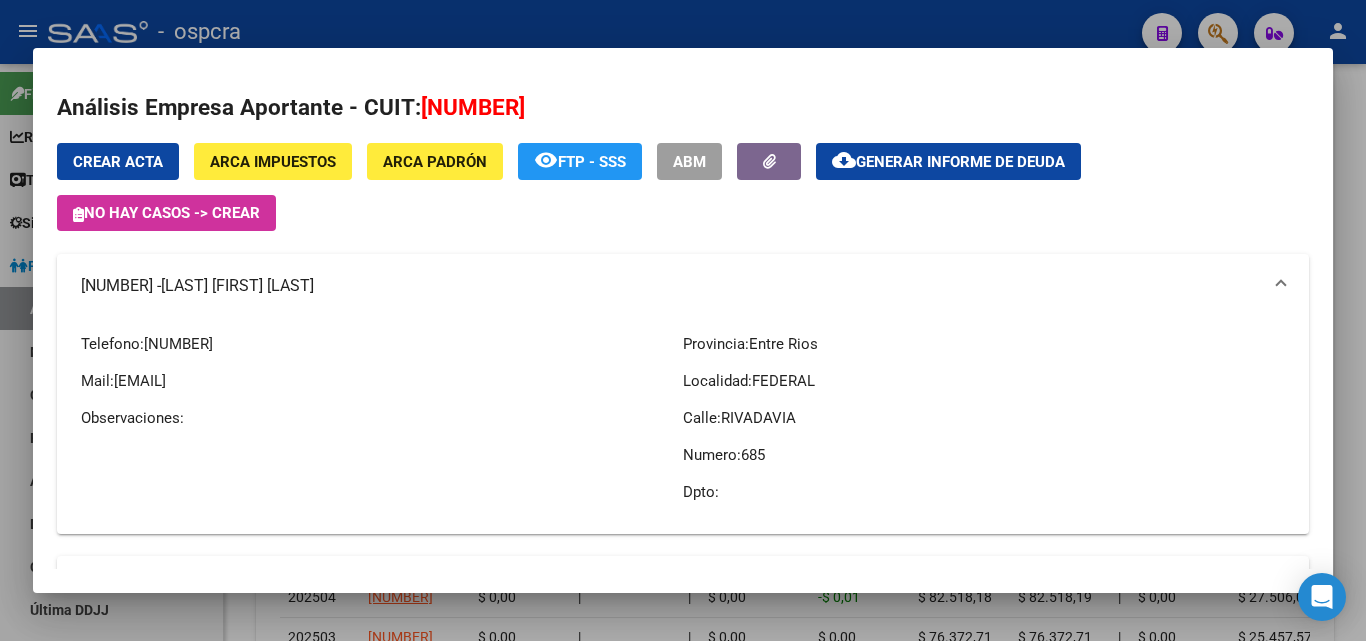 click at bounding box center [683, 320] 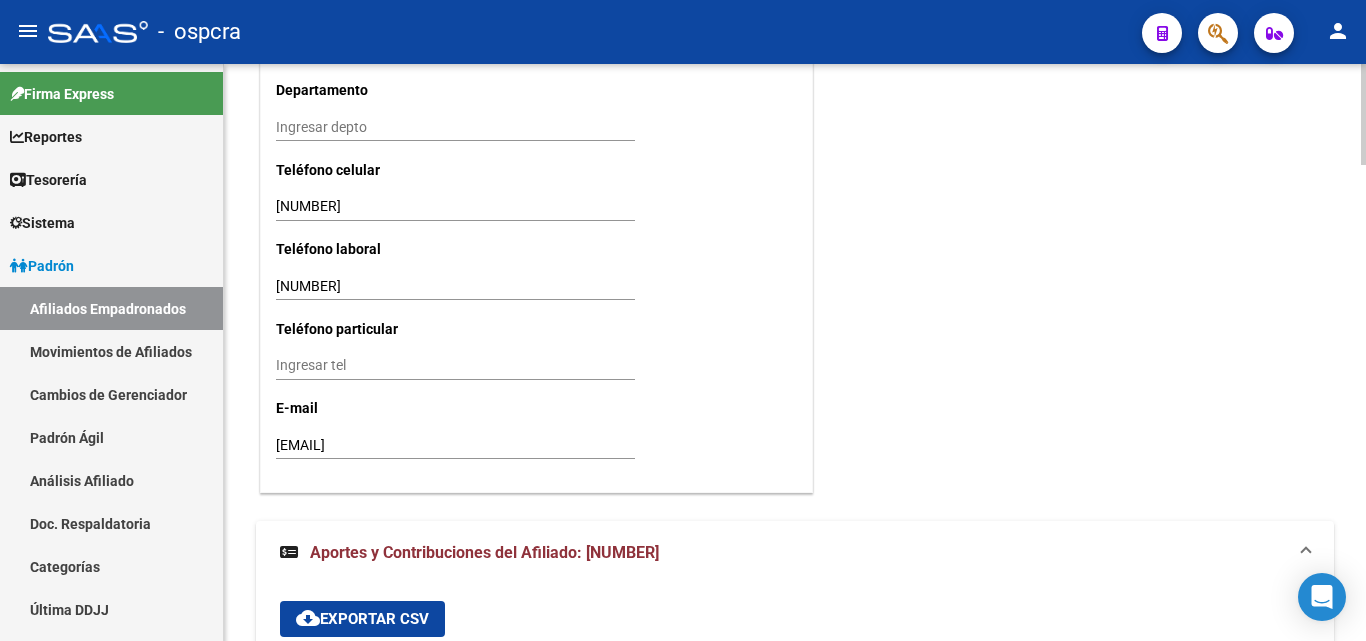 scroll, scrollTop: 1297, scrollLeft: 0, axis: vertical 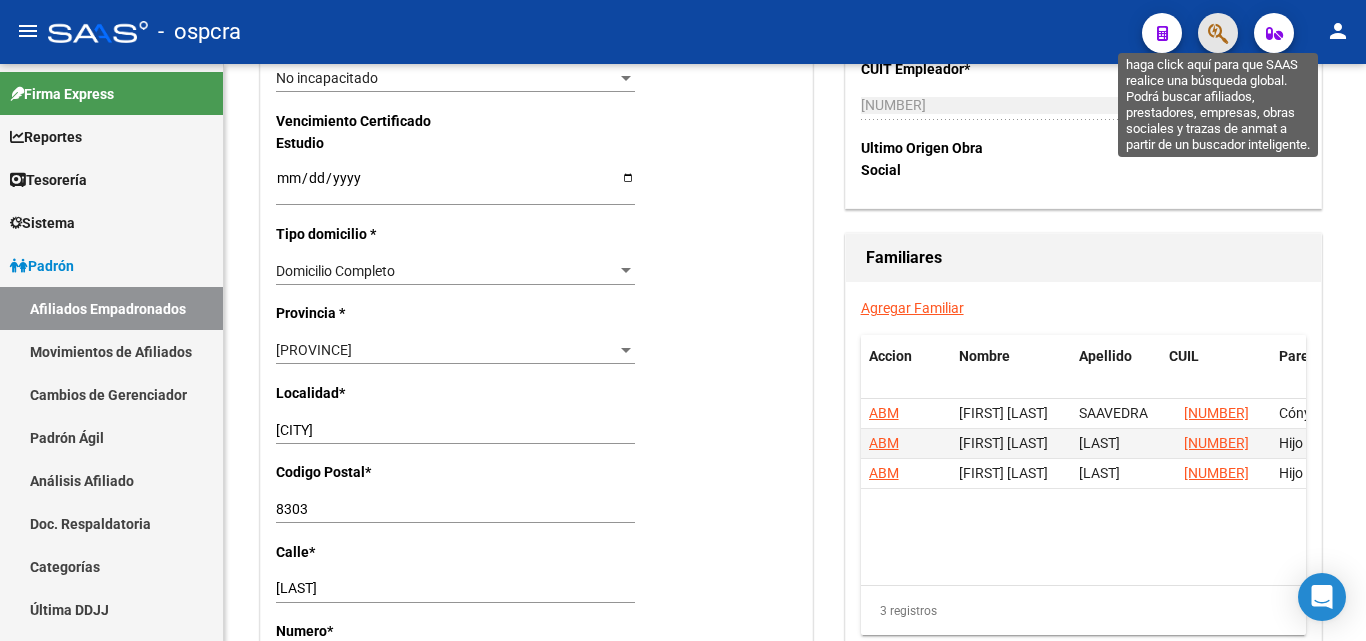 click 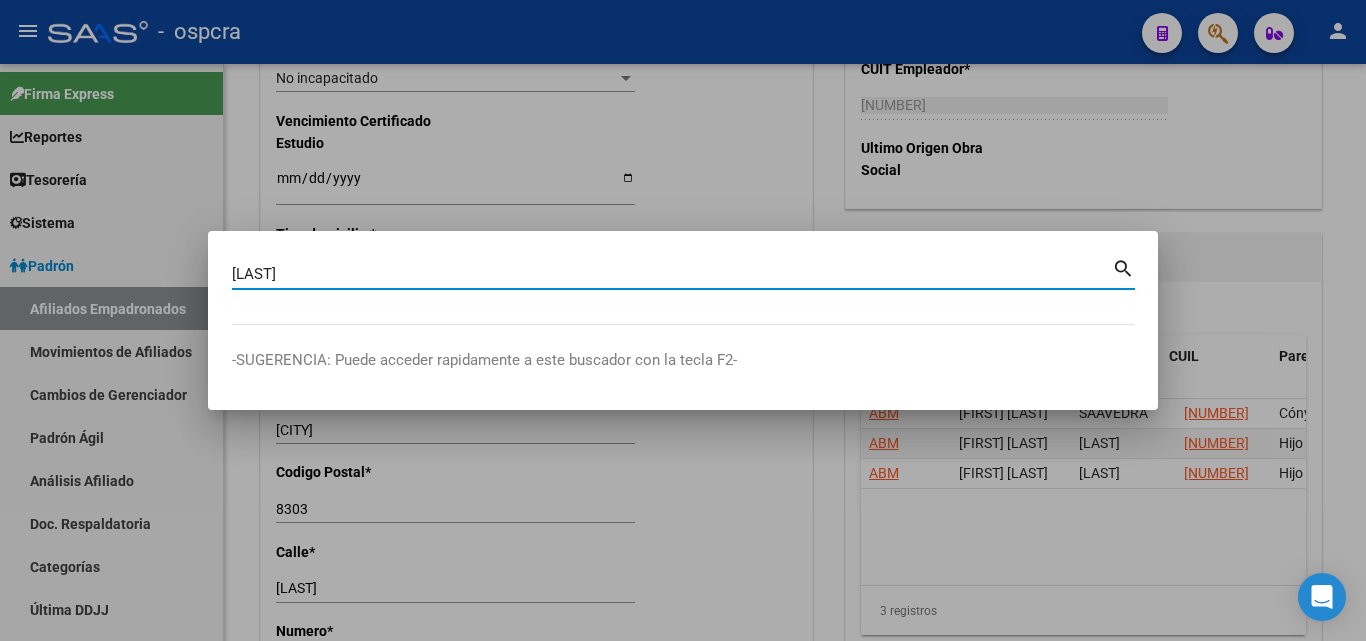type on "[LAST]" 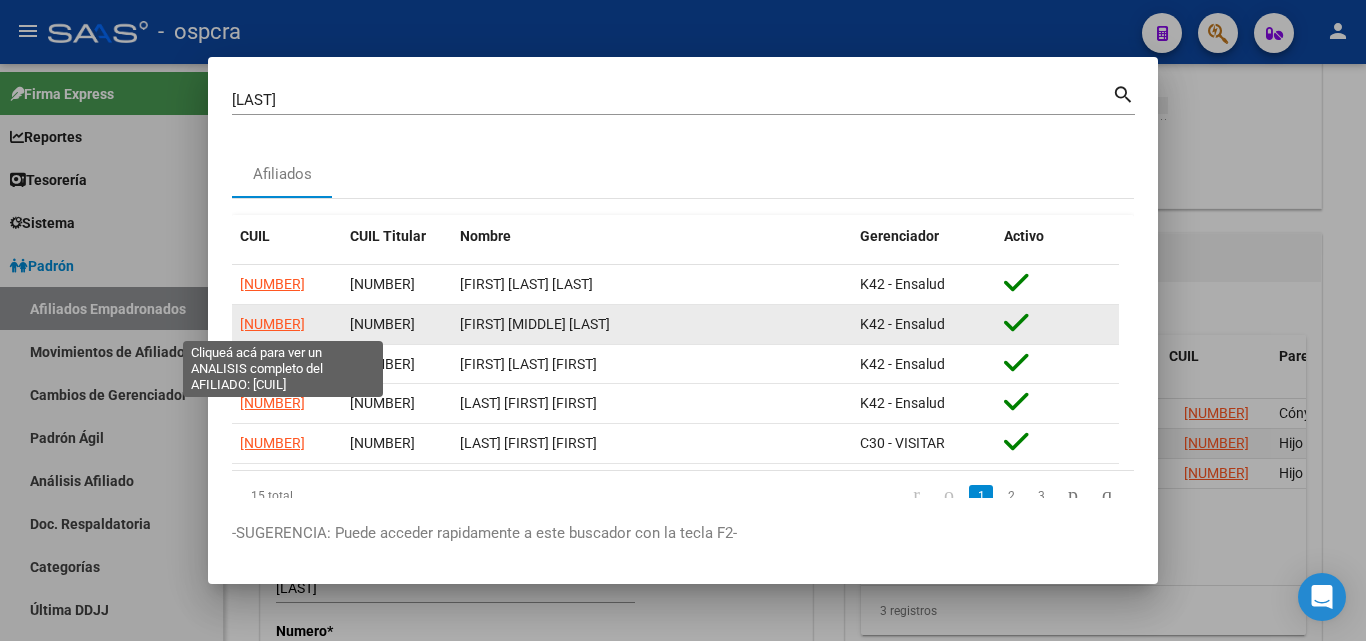 click on "[NUMBER]" 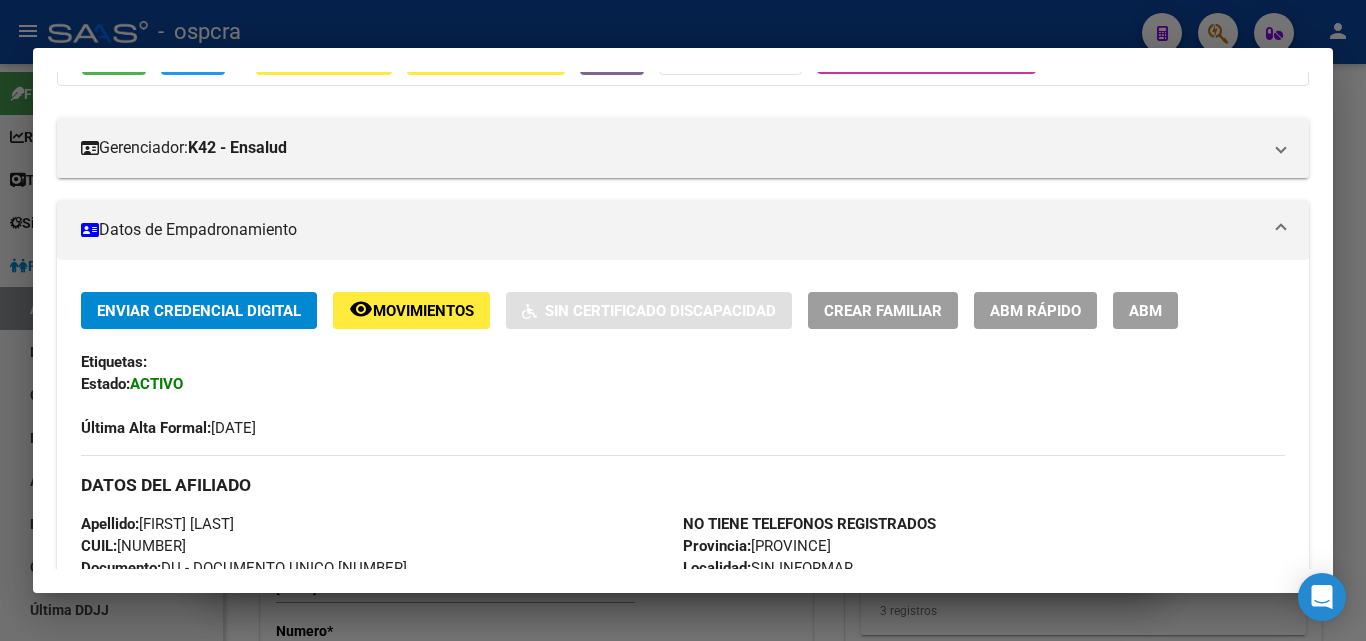 scroll, scrollTop: 200, scrollLeft: 0, axis: vertical 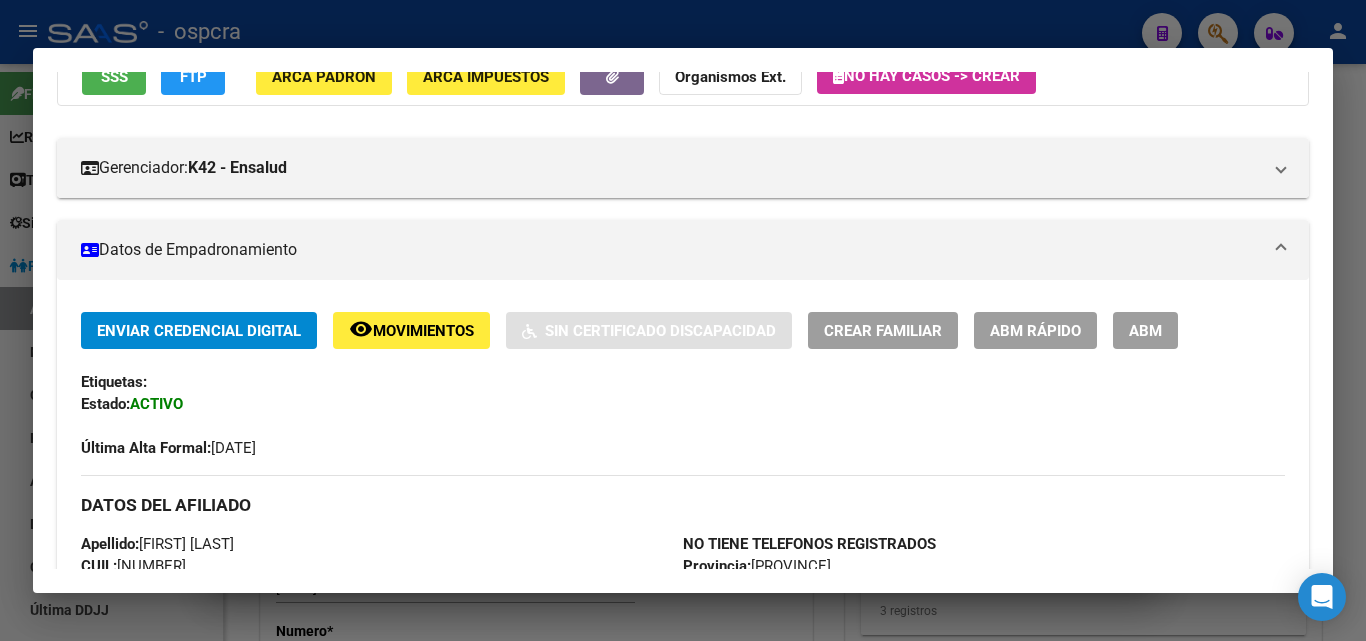 click on "ABM" at bounding box center (1145, 330) 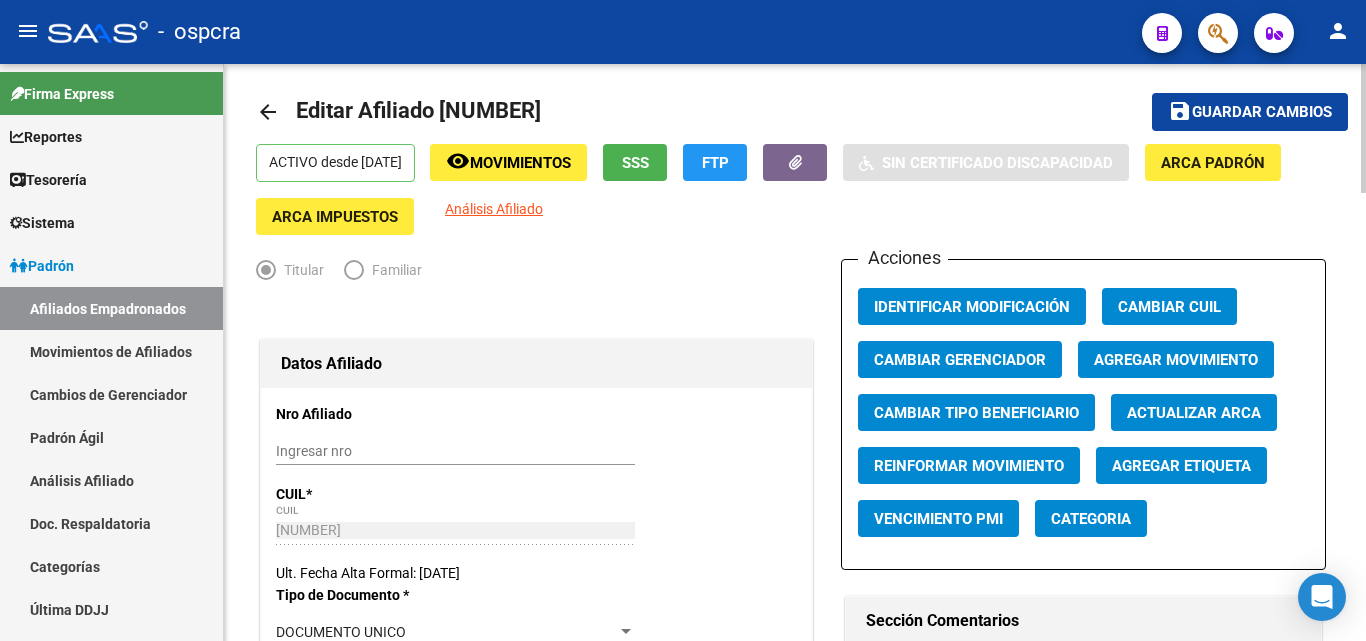 scroll, scrollTop: 0, scrollLeft: 0, axis: both 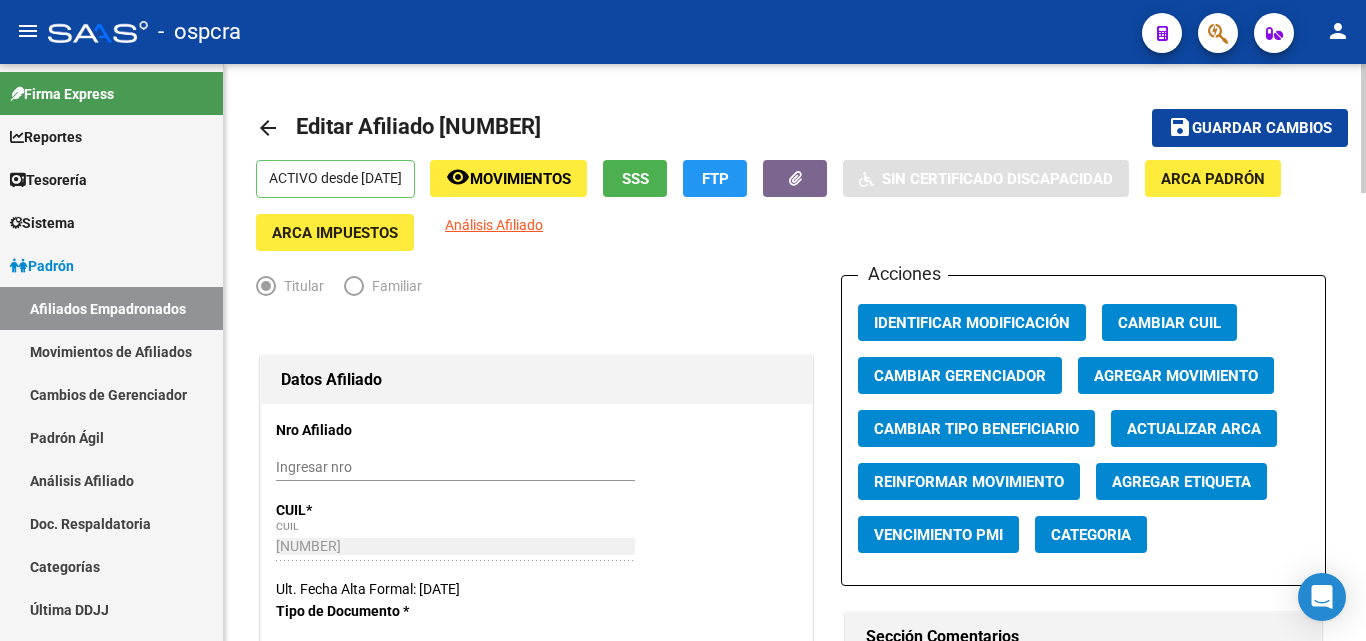 click on "SSS" 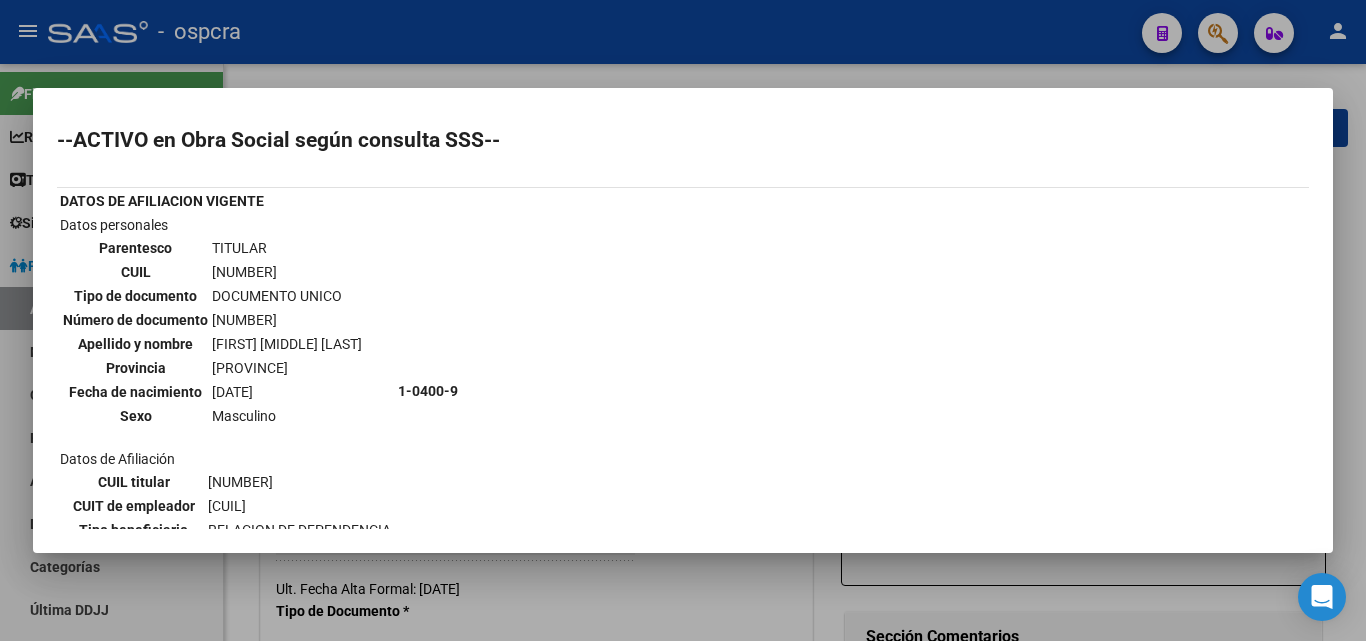 click at bounding box center [683, 320] 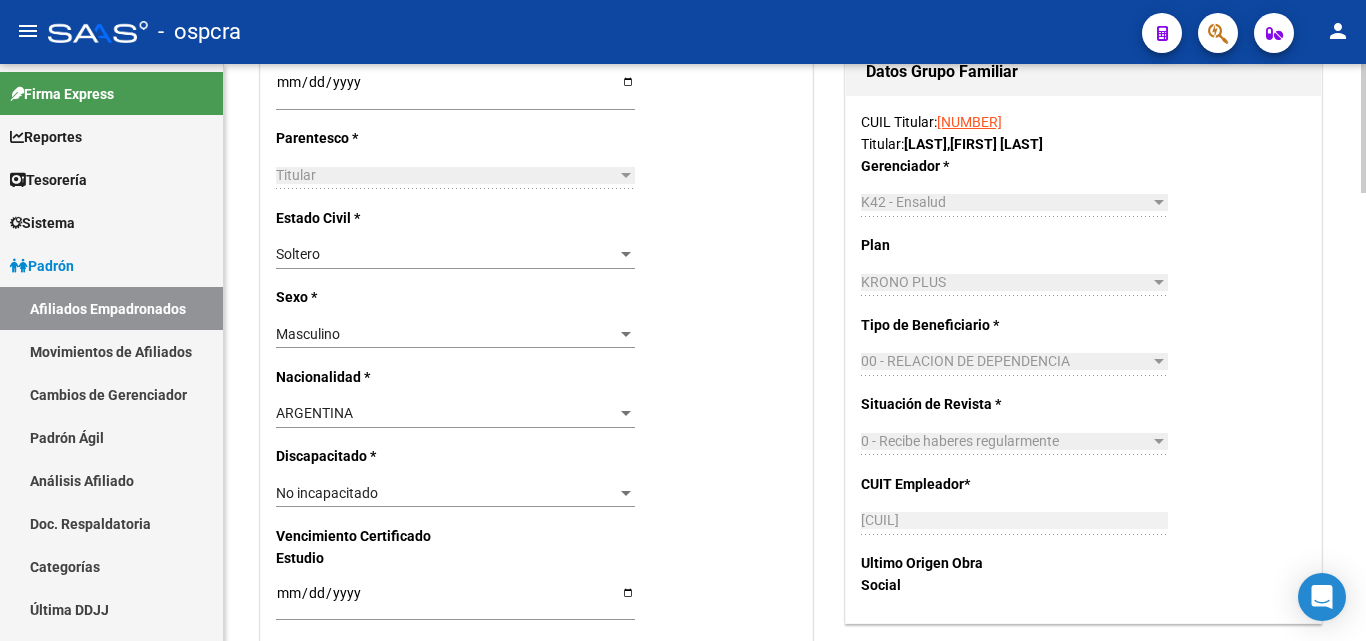 scroll, scrollTop: 1000, scrollLeft: 0, axis: vertical 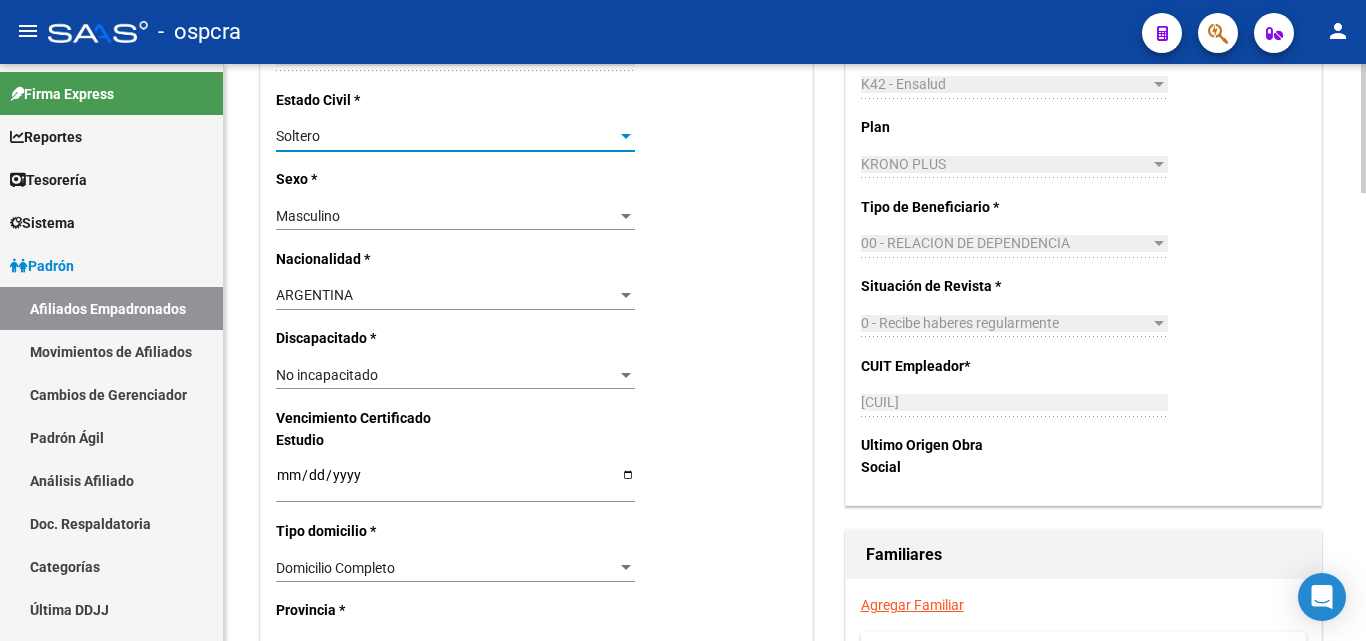 click on "Soltero" at bounding box center (446, 136) 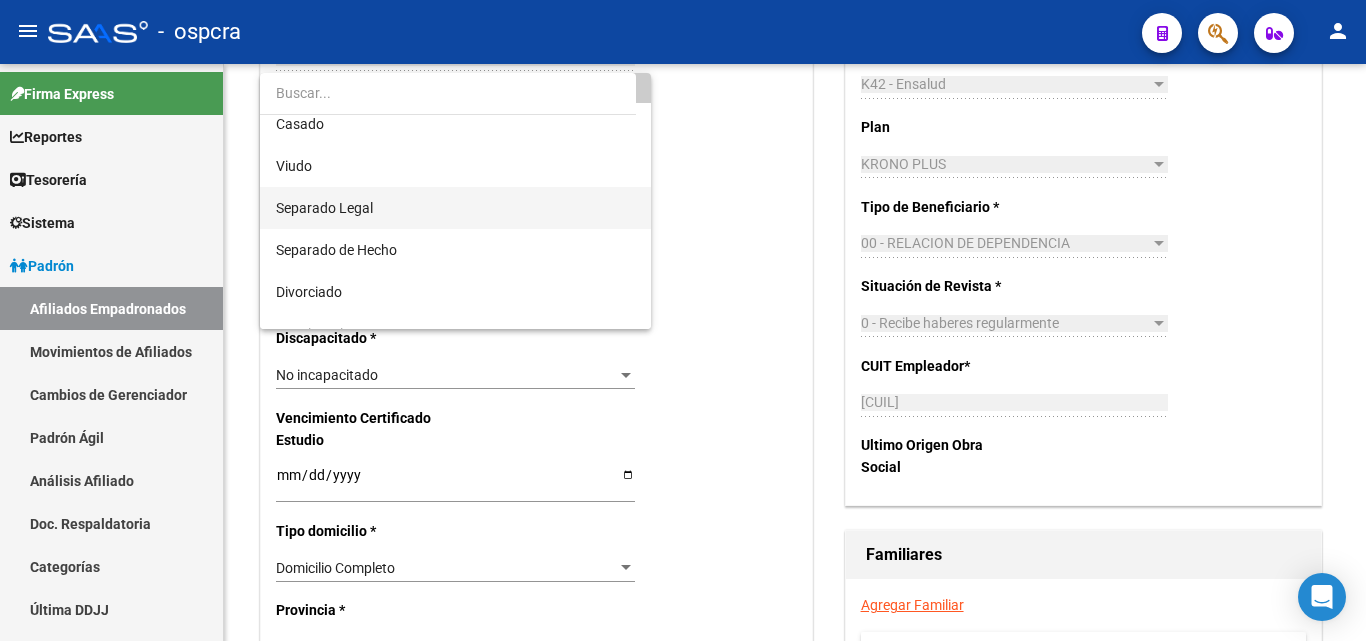 scroll, scrollTop: 80, scrollLeft: 0, axis: vertical 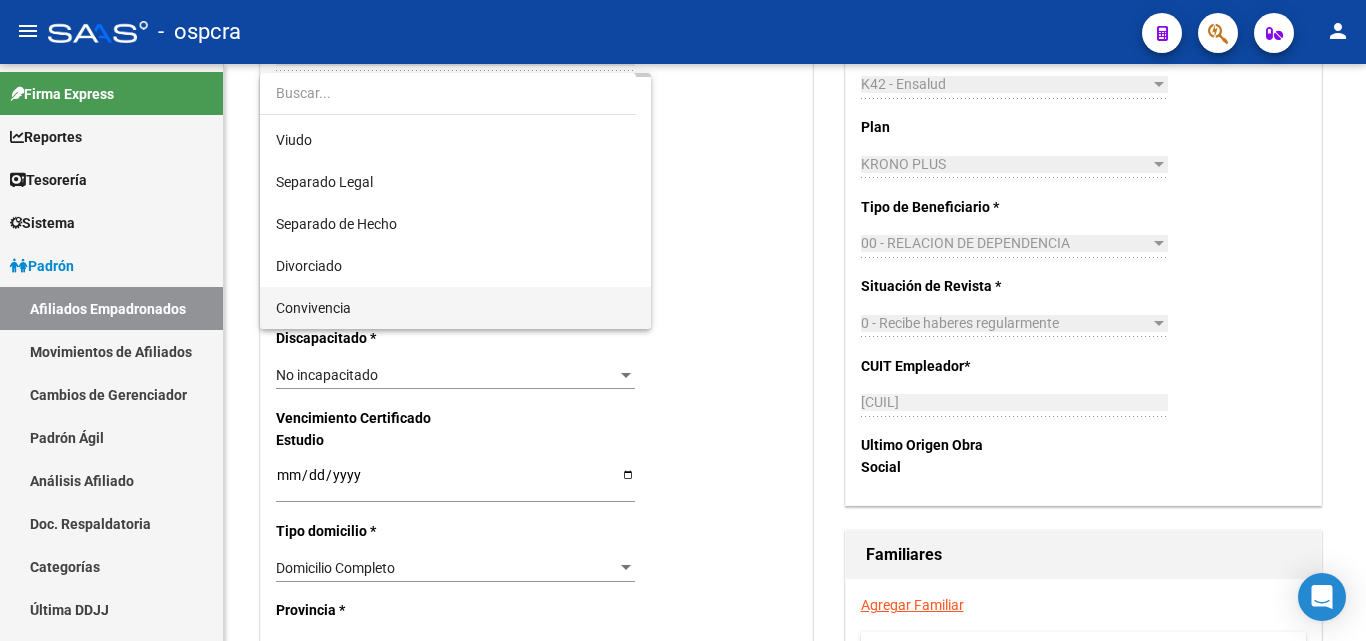 click on "Convivencia" at bounding box center (455, 308) 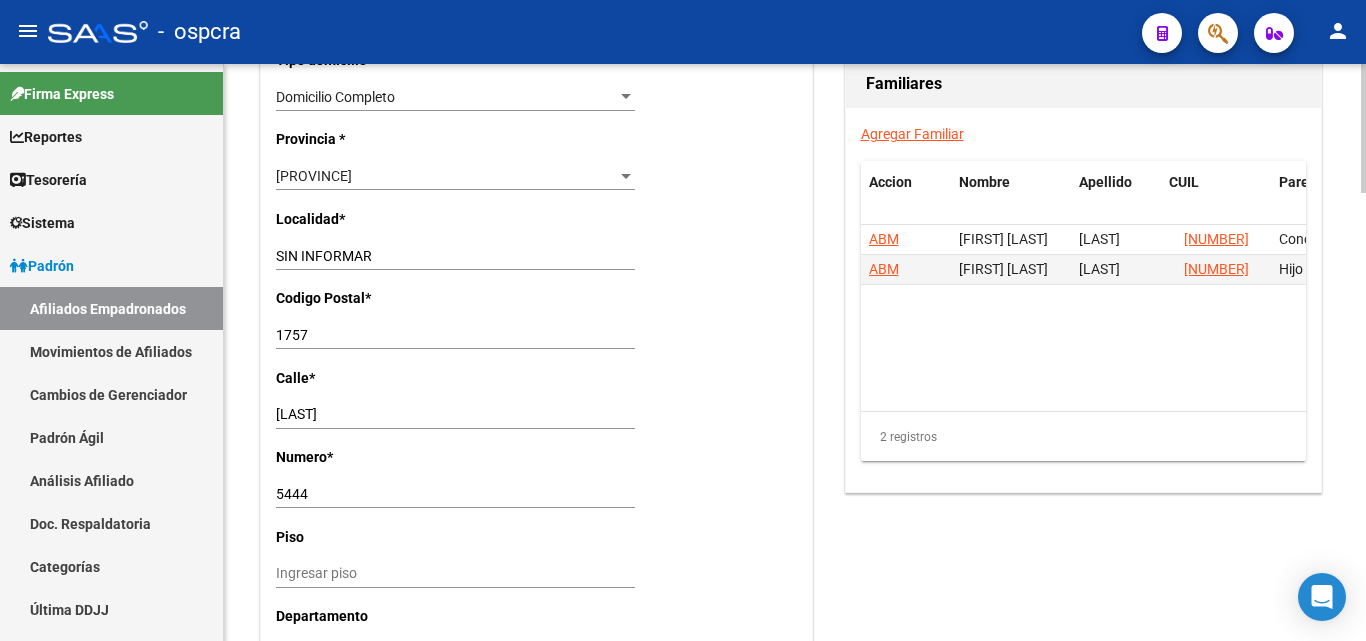 scroll, scrollTop: 1500, scrollLeft: 0, axis: vertical 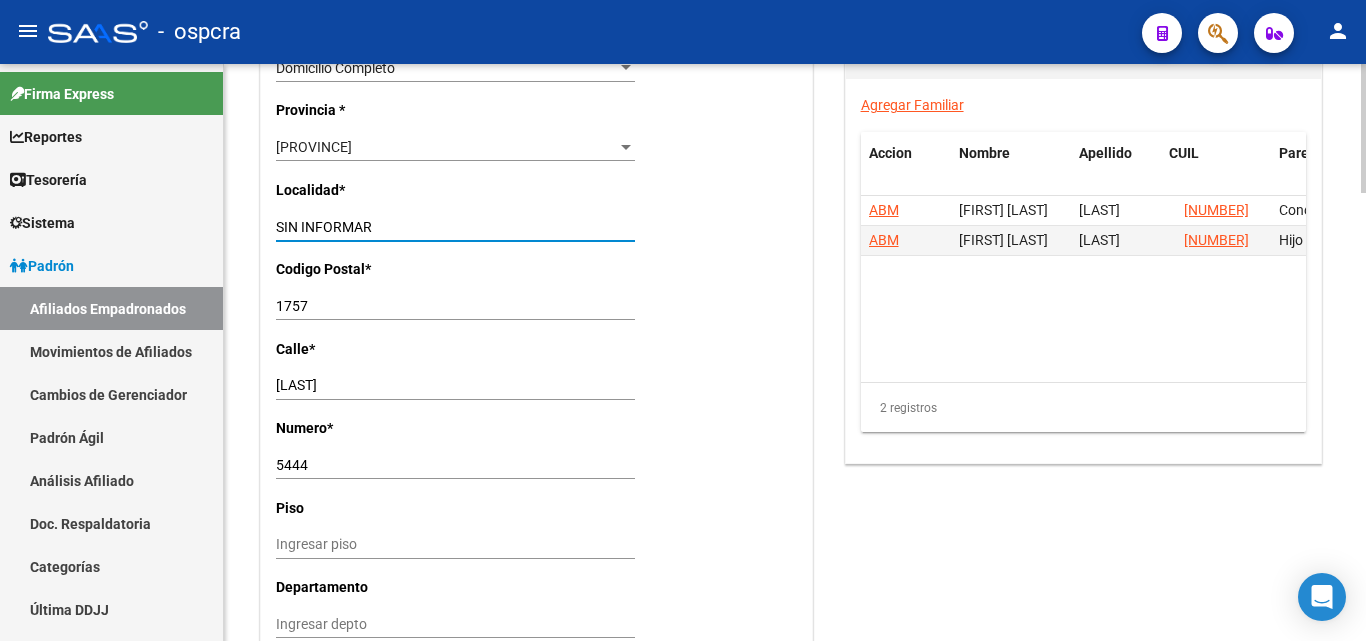 drag, startPoint x: 473, startPoint y: 219, endPoint x: 280, endPoint y: 230, distance: 193.31322 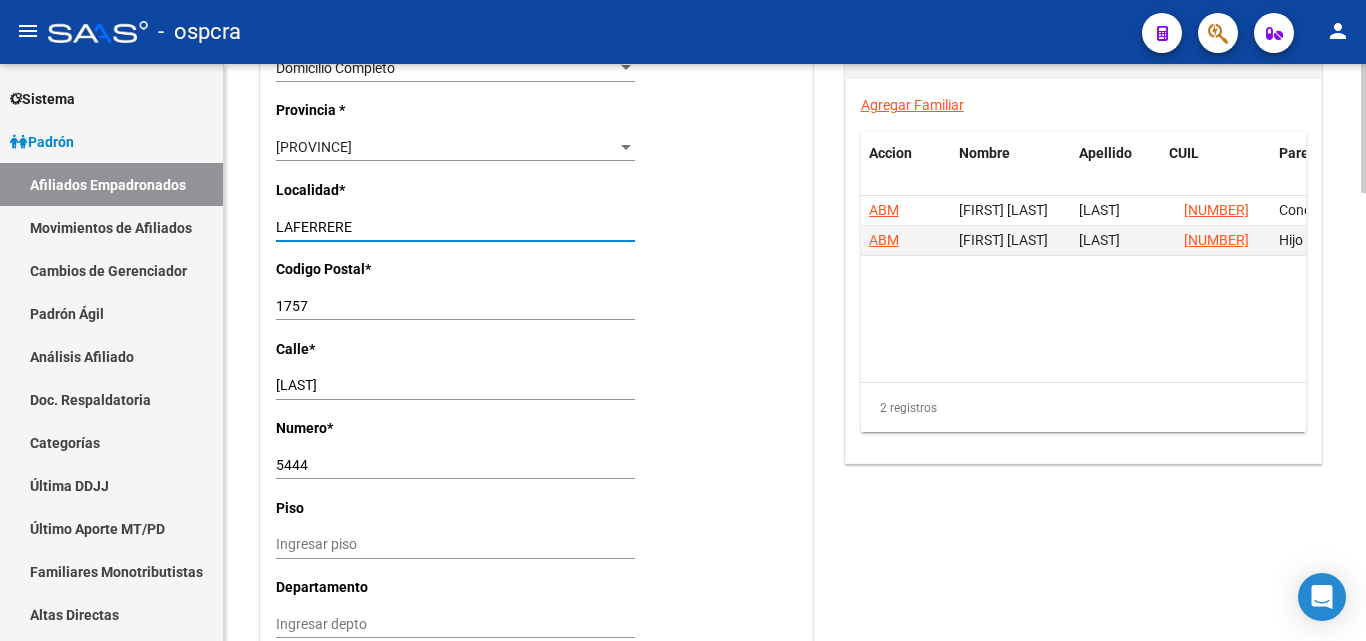 scroll, scrollTop: 300, scrollLeft: 0, axis: vertical 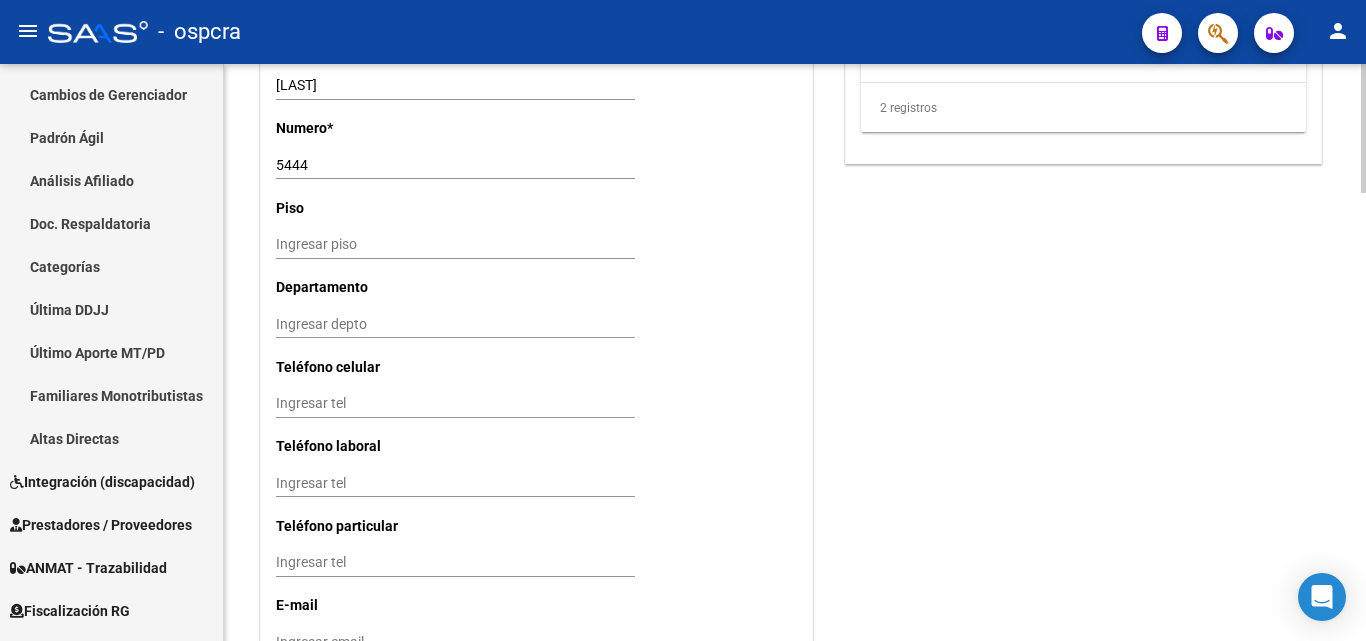 type on "LAFERRERE" 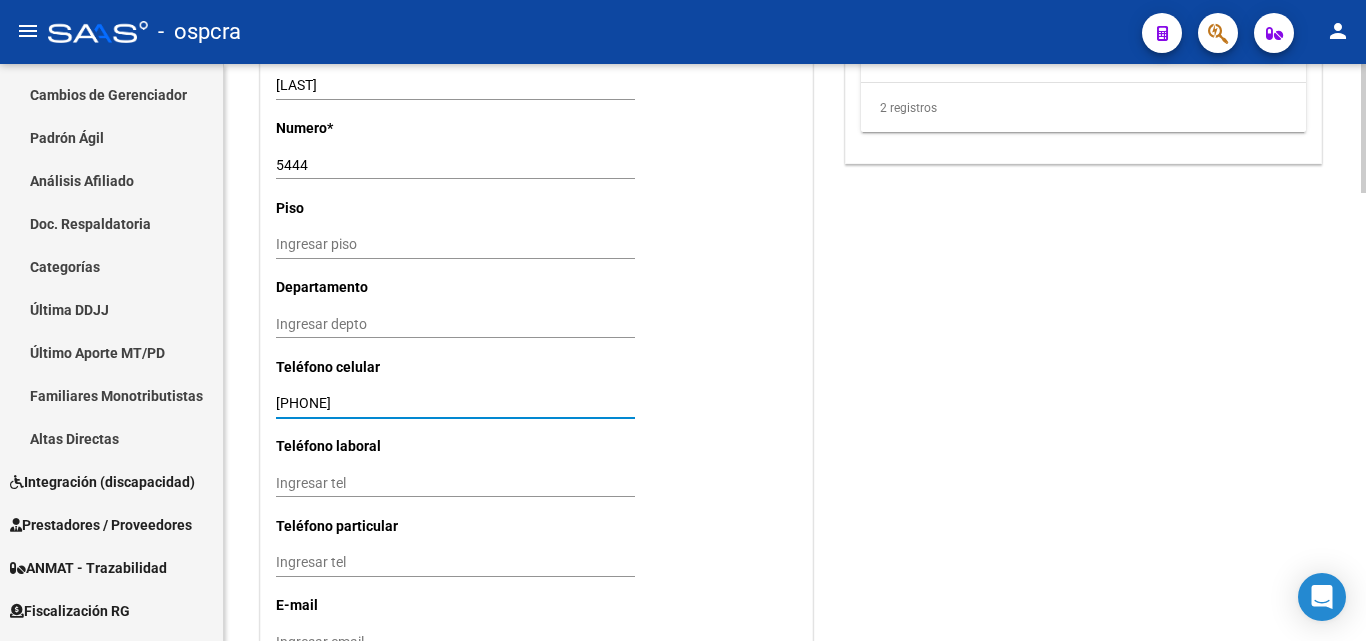 type on "[PHONE]" 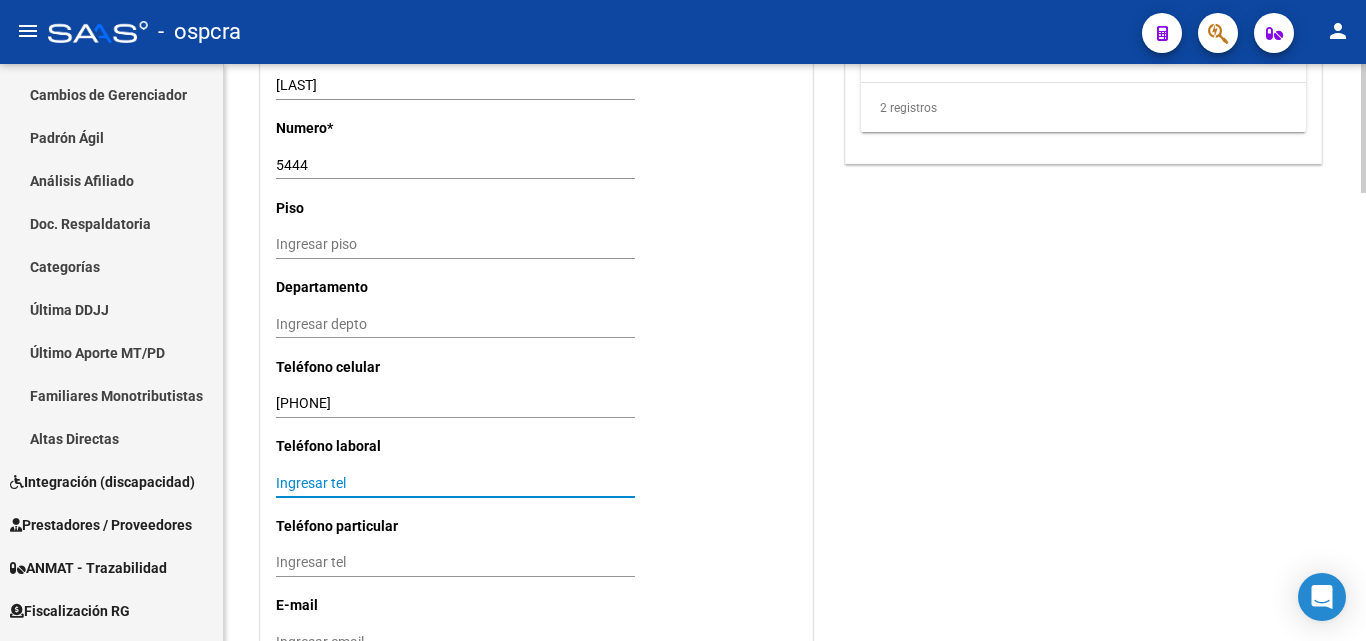 click on "Ingresar tel" at bounding box center (455, 483) 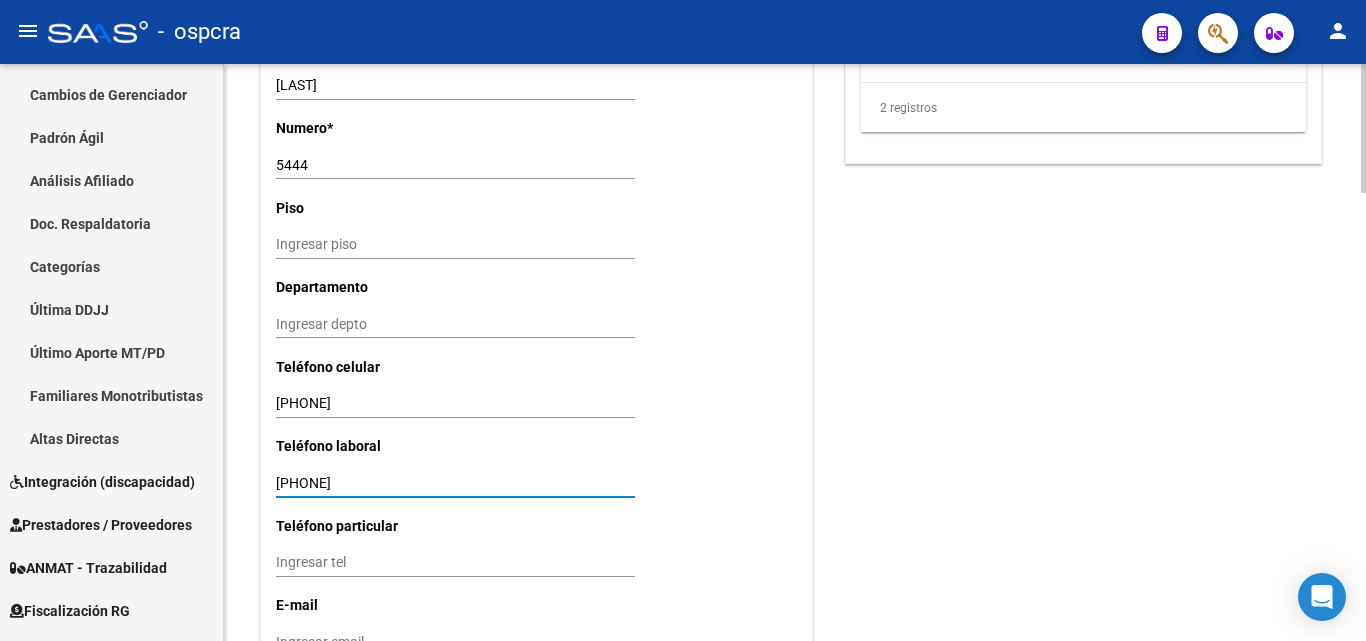 scroll, scrollTop: 1900, scrollLeft: 0, axis: vertical 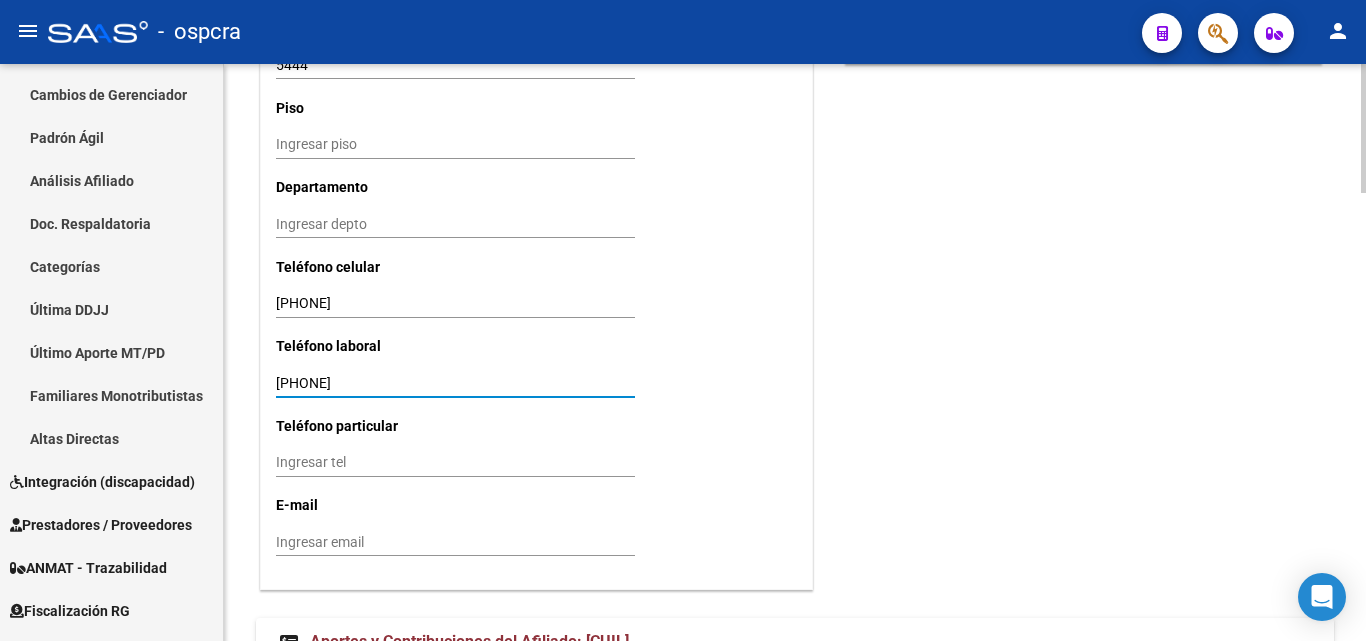 type on "[PHONE]" 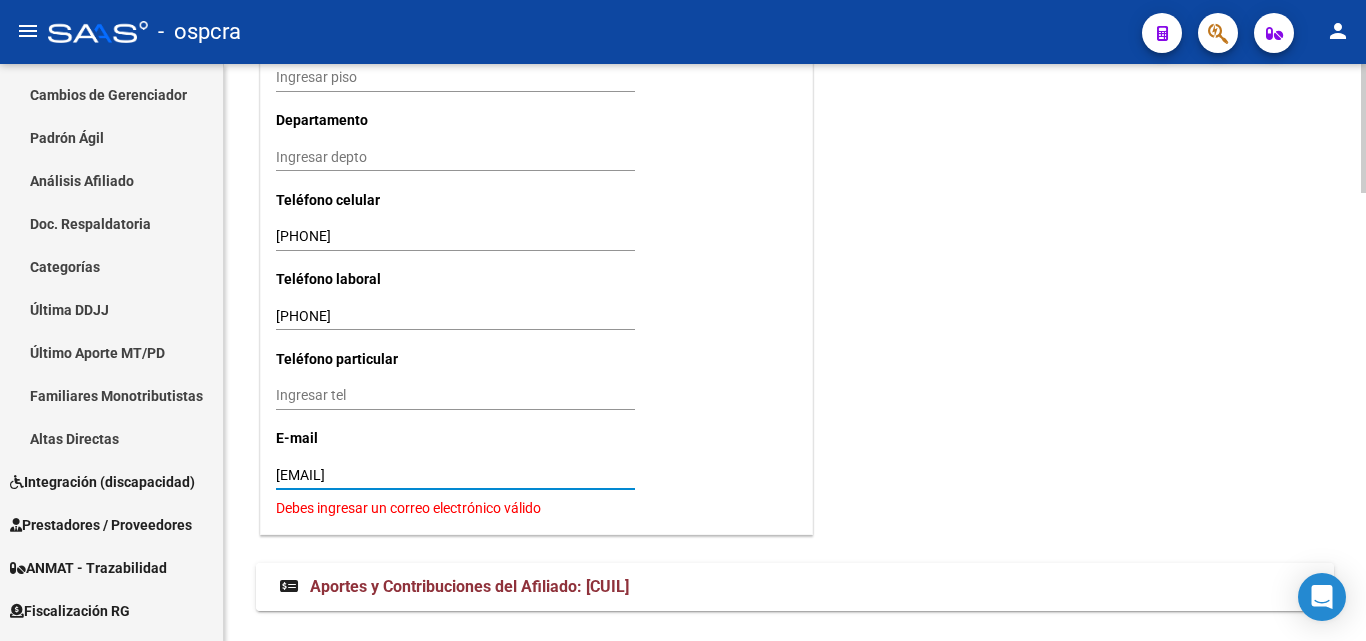 scroll, scrollTop: 2009, scrollLeft: 0, axis: vertical 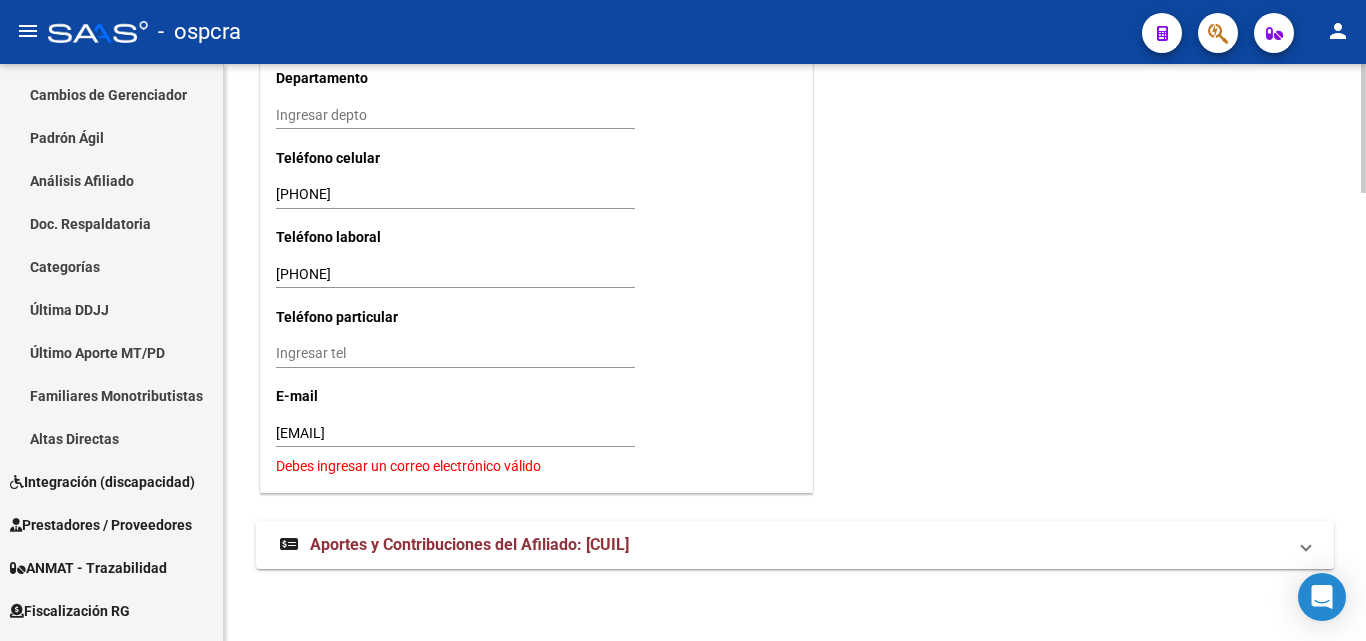 click on "ACTIVO desde [DATE]  remove_red_eye Movimientos SSS FTP    Sin Certificado Discapacidad ARCA Padrón ARCA Impuestos Análisis Afiliado   Titular   Familiar Datos Afiliado Nro Afiliado    Ingresar nro  CUIL  *   [CUIL] CUIL  ARCA Padrón  Ult. Fecha Alta Formal: [DATE]  Tipo de Documento * DOCUMENTO UNICO Seleccionar tipo Nro Documento  *   [NUMBER] Ingresar nro  Apellido  *   [LAST] Ingresar apellido  Nombre  *   [FIRST] [MIDDLE] Ingresar nombre  Fecha de nacimiento  *   [DATE] Ingresar fecha   Parentesco * Titular Seleccionar parentesco  Estado Civil * Convivencia Seleccionar tipo  Sexo * Masculino Seleccionar sexo  Nacionalidad * [NATIONALITY] Seleccionar tipo  Discapacitado * No incapacitado Seleccionar tipo Vencimiento Certificado Estudio    Ingresar fecha   Tipo domicilio * Domicilio Completo Seleccionar tipo domicilio  Provincia * [PROVINCE] Seleccionar provincia Localidad  *   [CITY] Ingresar el nombre  Codigo Postal  *   [POSTAL_CODE] Ingresar el codigo  Calle  *   SALVIGNI Ingresar calle  *" 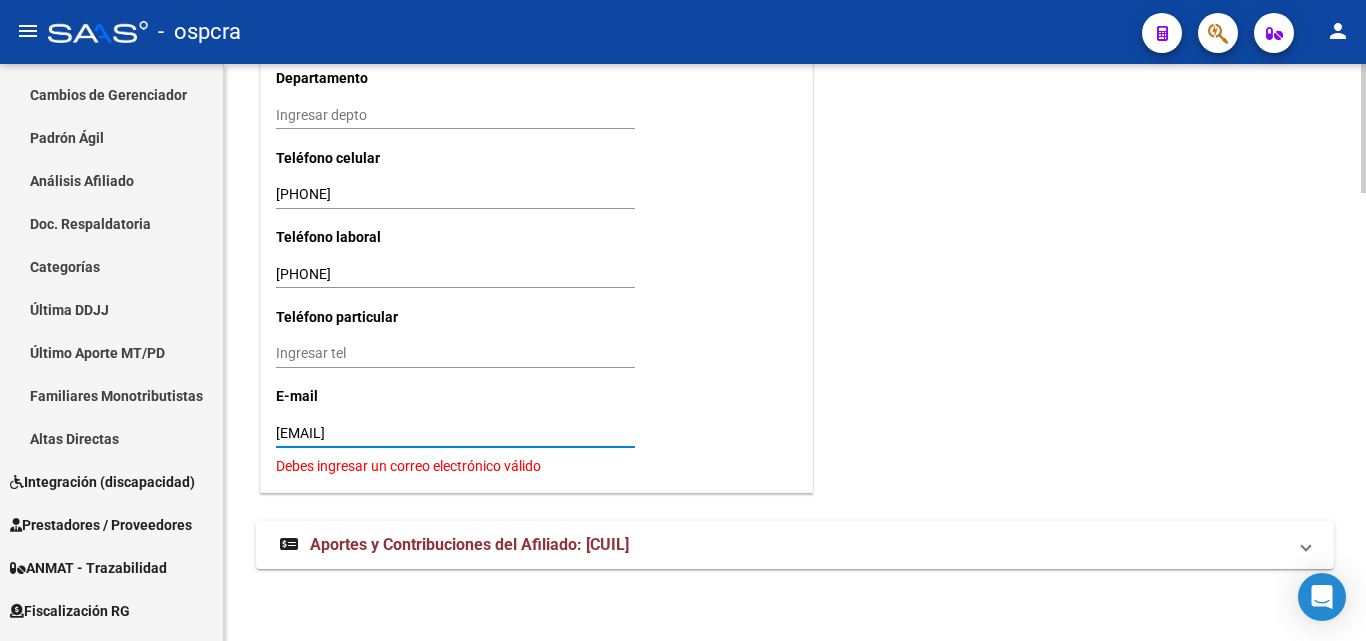 drag, startPoint x: 396, startPoint y: 432, endPoint x: 244, endPoint y: 465, distance: 155.54099 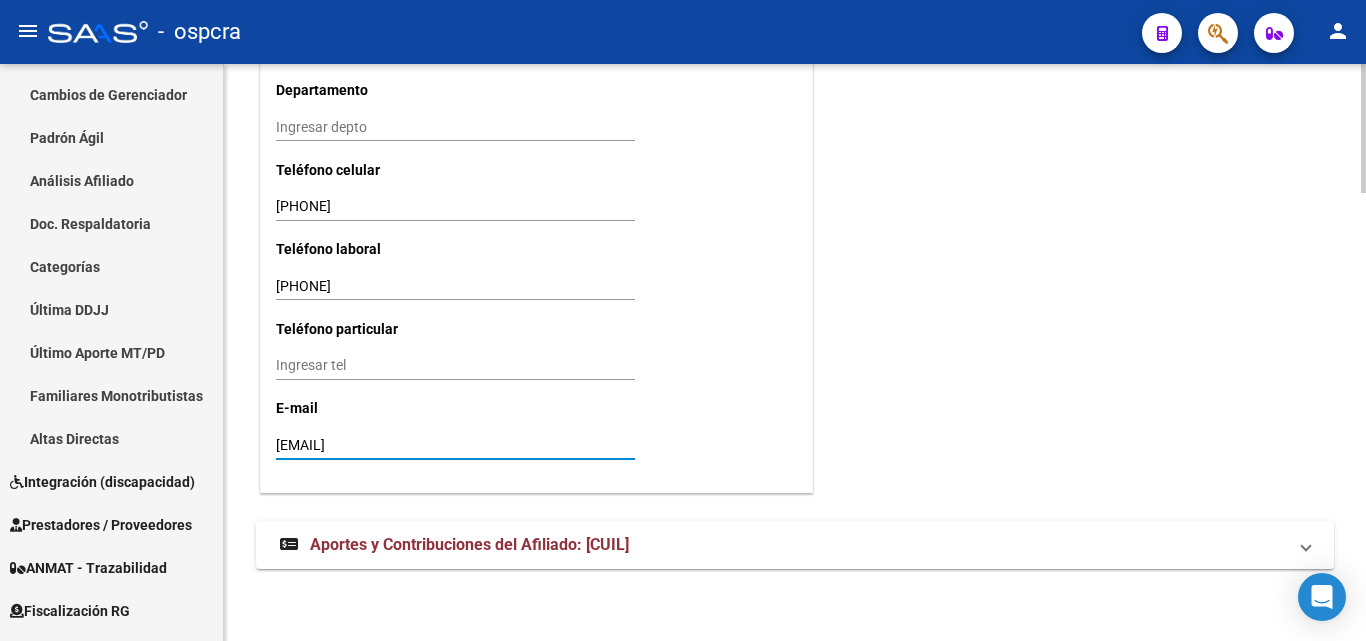 scroll, scrollTop: 1997, scrollLeft: 0, axis: vertical 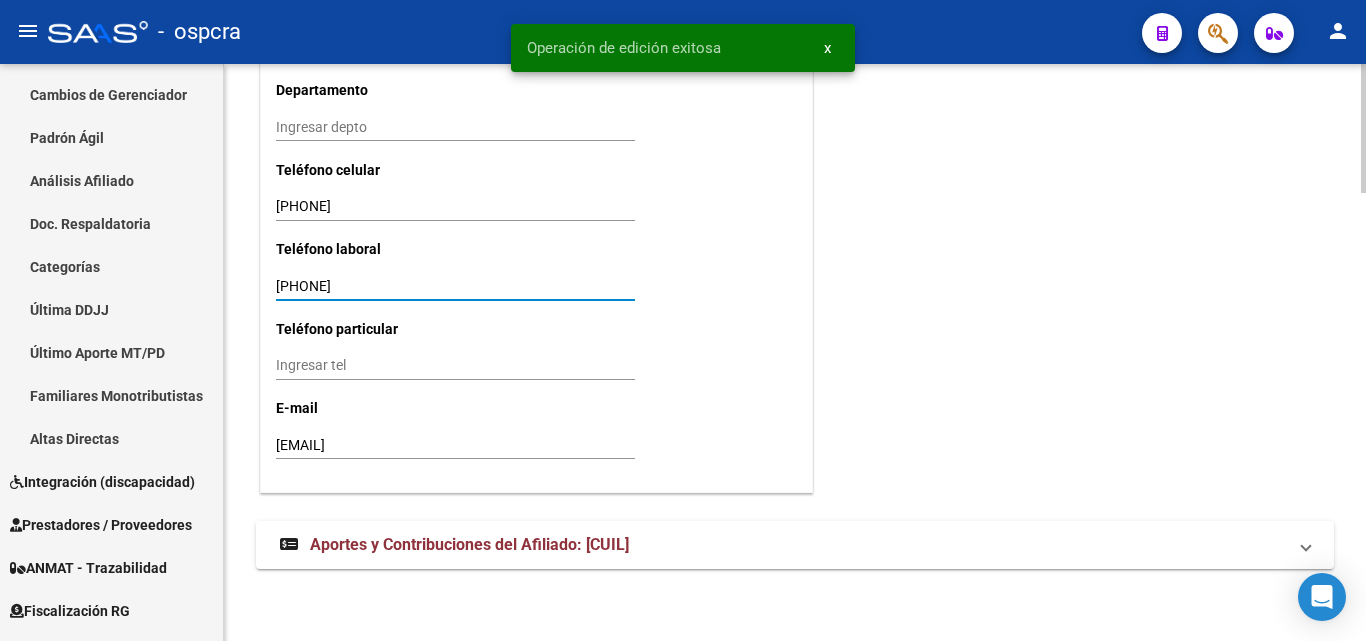 click on "[PHONE]" at bounding box center [455, 286] 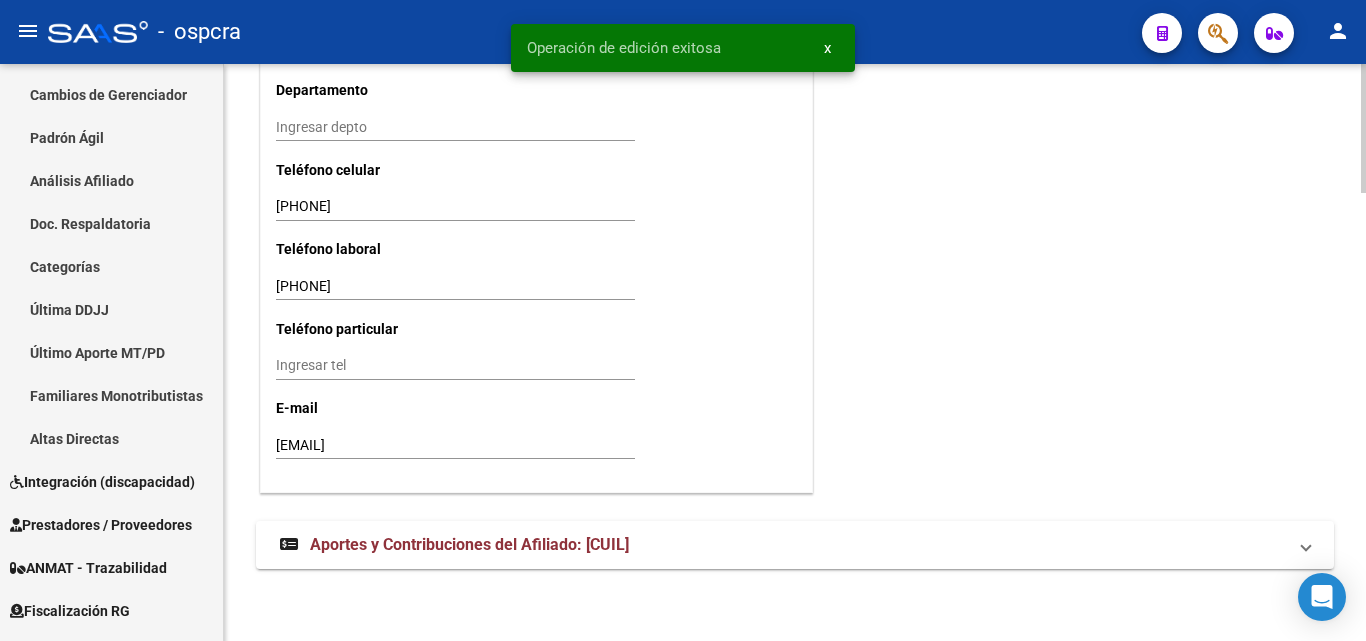 click on "[PHONE] Ingresar tel" 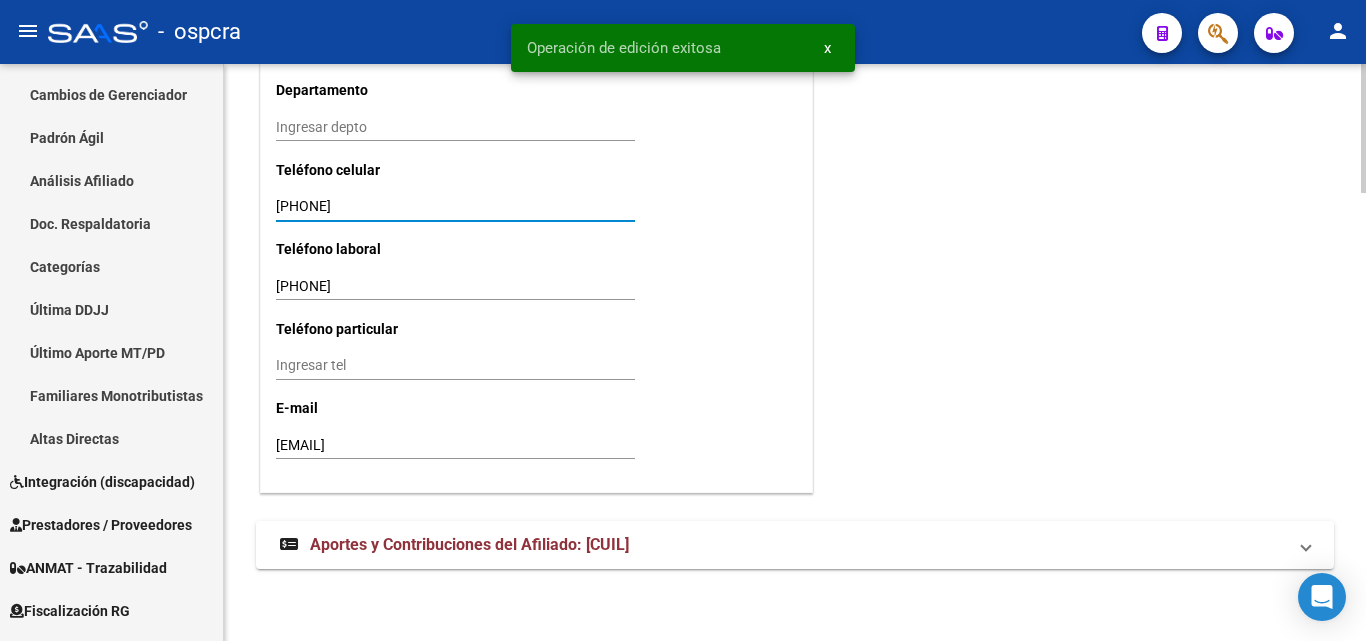 click on "save Guardar cambios" 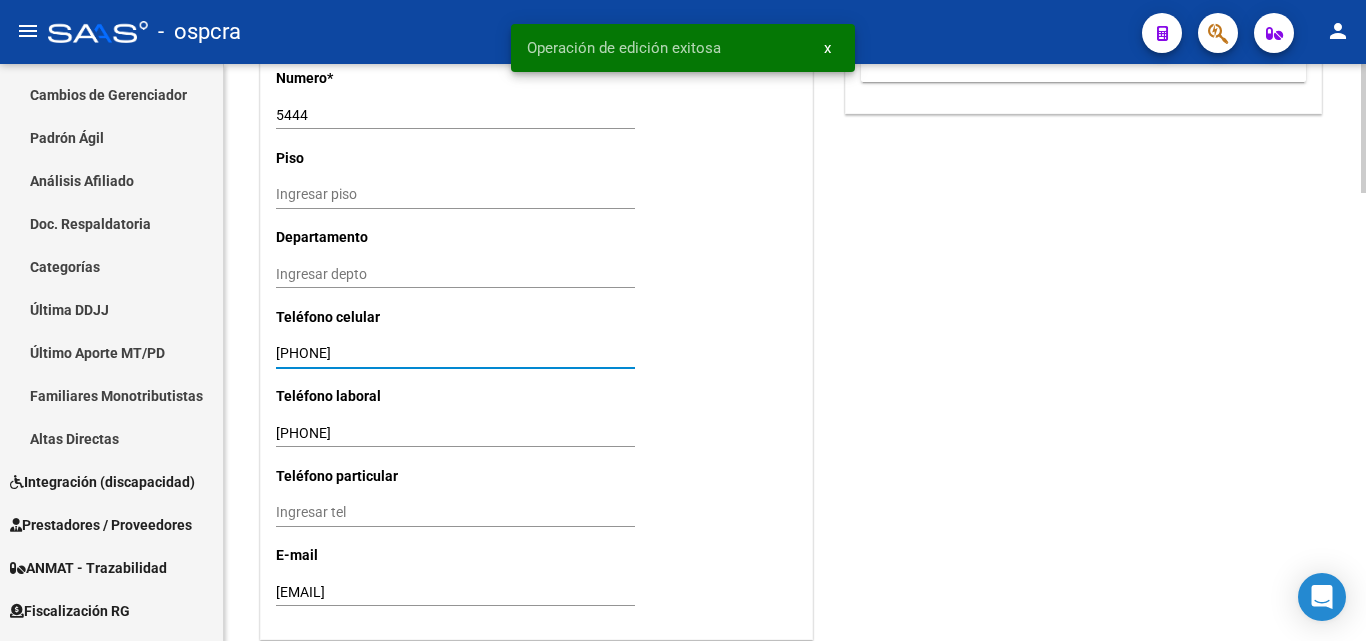 scroll, scrollTop: 1997, scrollLeft: 0, axis: vertical 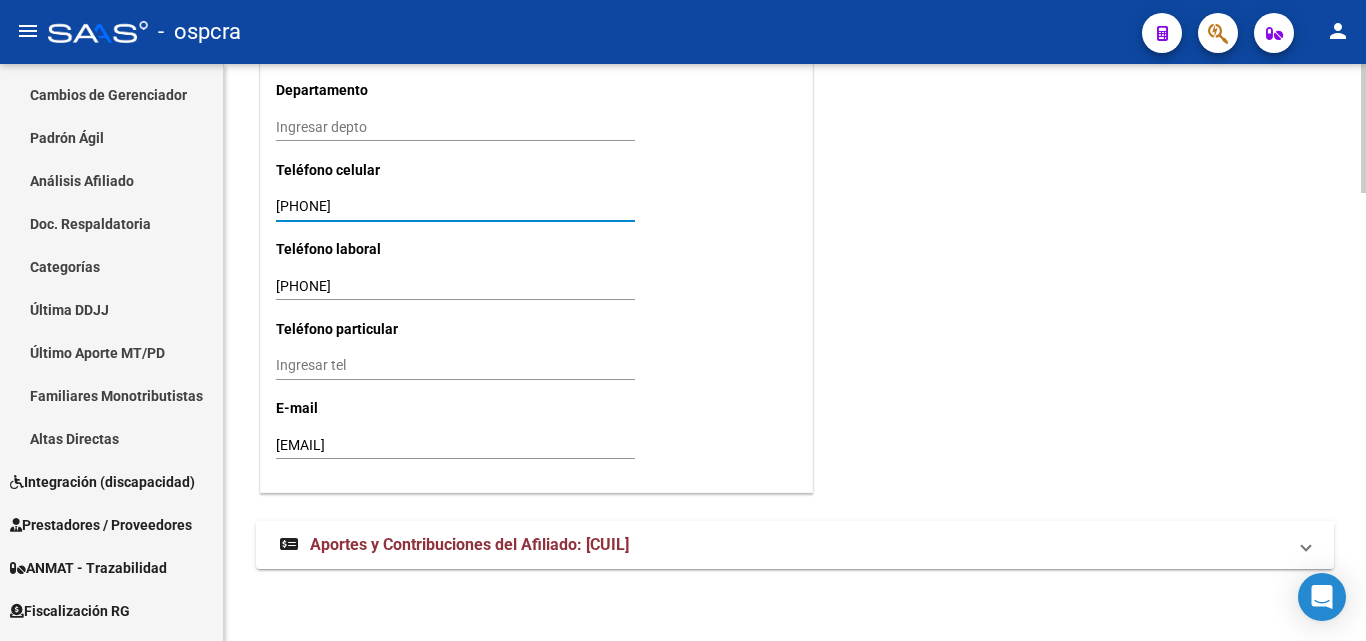 click on "Aportes y Contribuciones del Afiliado: [CUIL]" at bounding box center [469, 544] 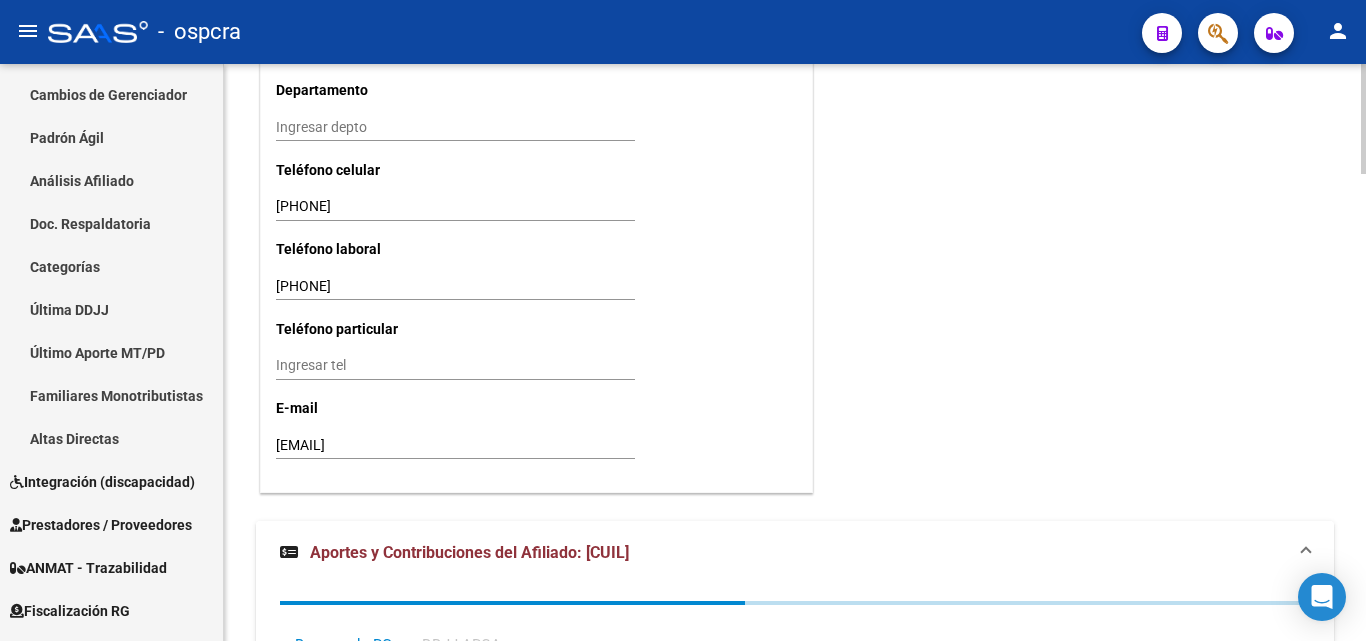 scroll, scrollTop: 2451, scrollLeft: 0, axis: vertical 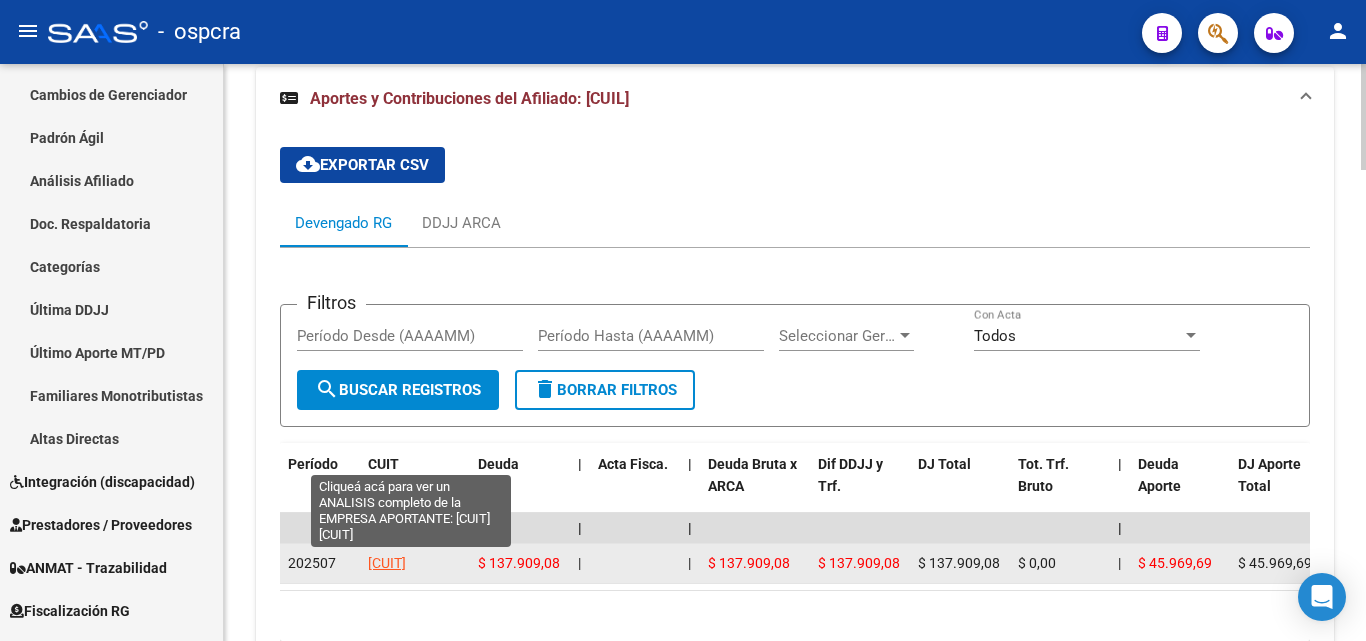 click on "[CUIT]" 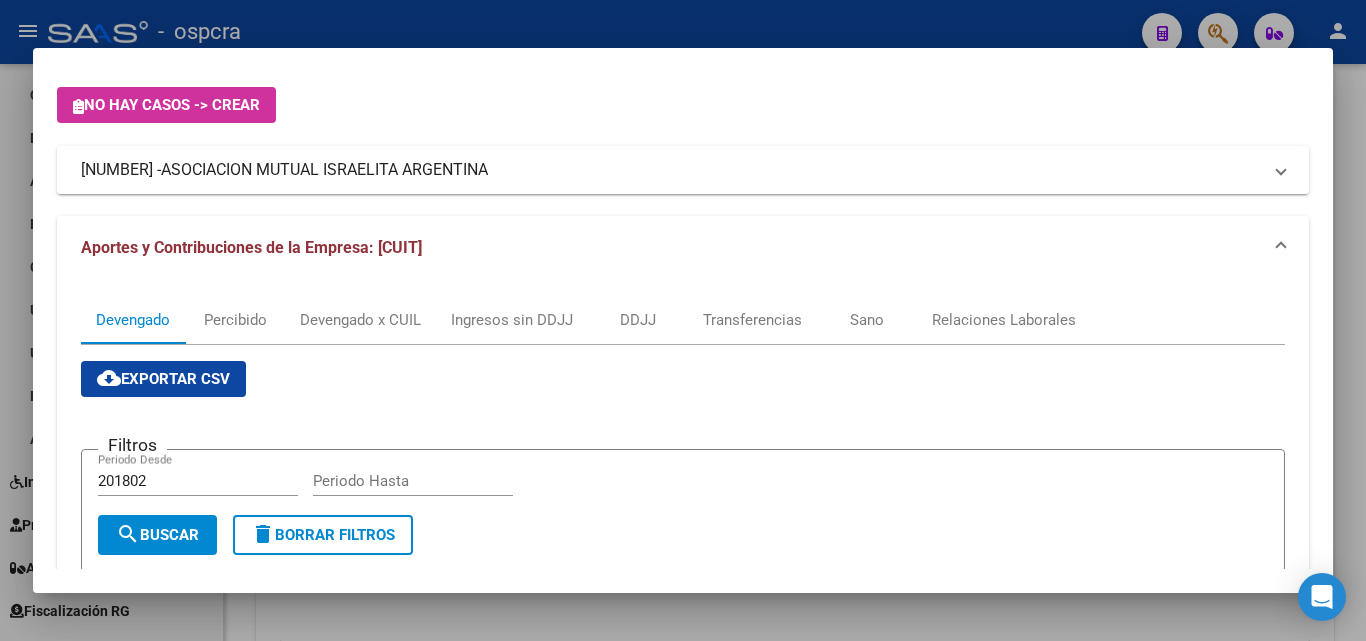 scroll, scrollTop: 0, scrollLeft: 0, axis: both 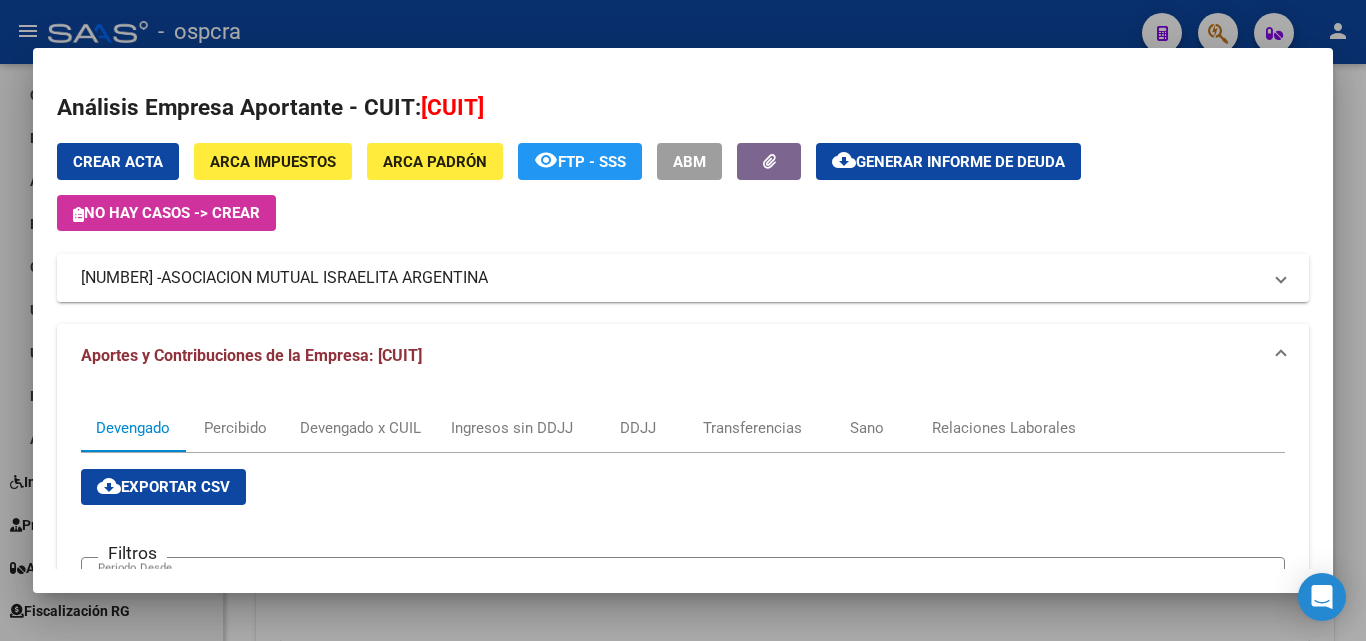 click on "ASOCIACION MUTUAL ISRAELITA ARGENTINA" at bounding box center [324, 278] 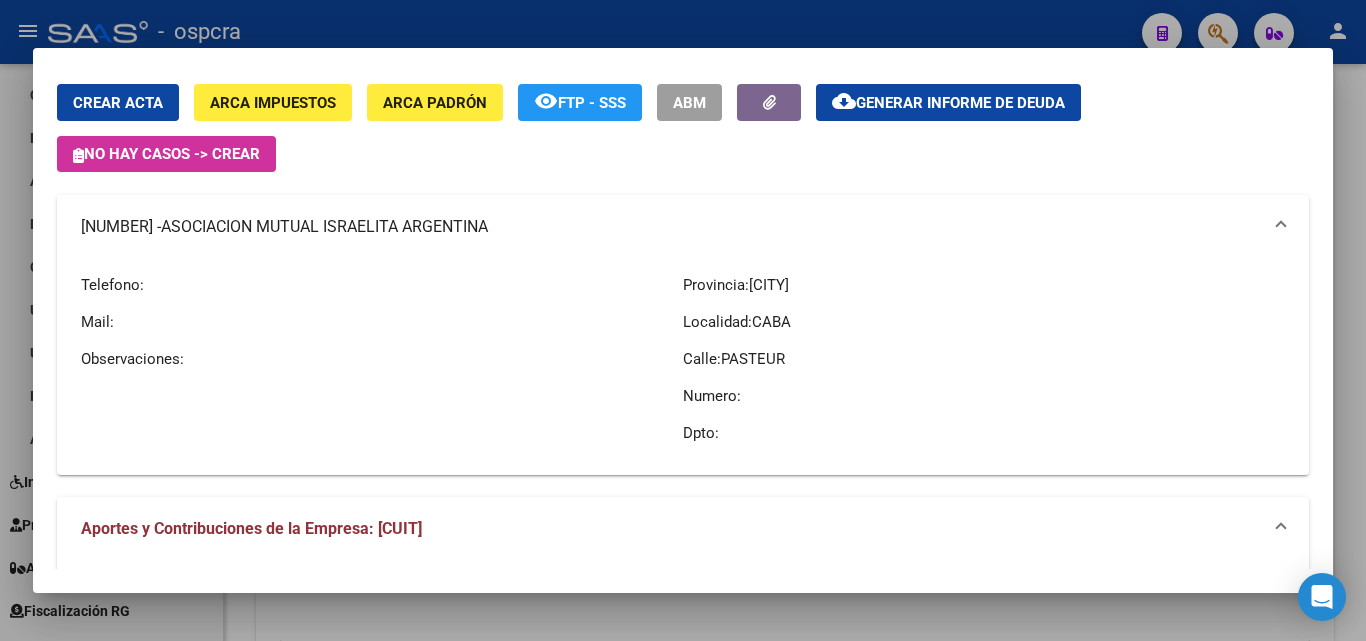 scroll, scrollTop: 0, scrollLeft: 0, axis: both 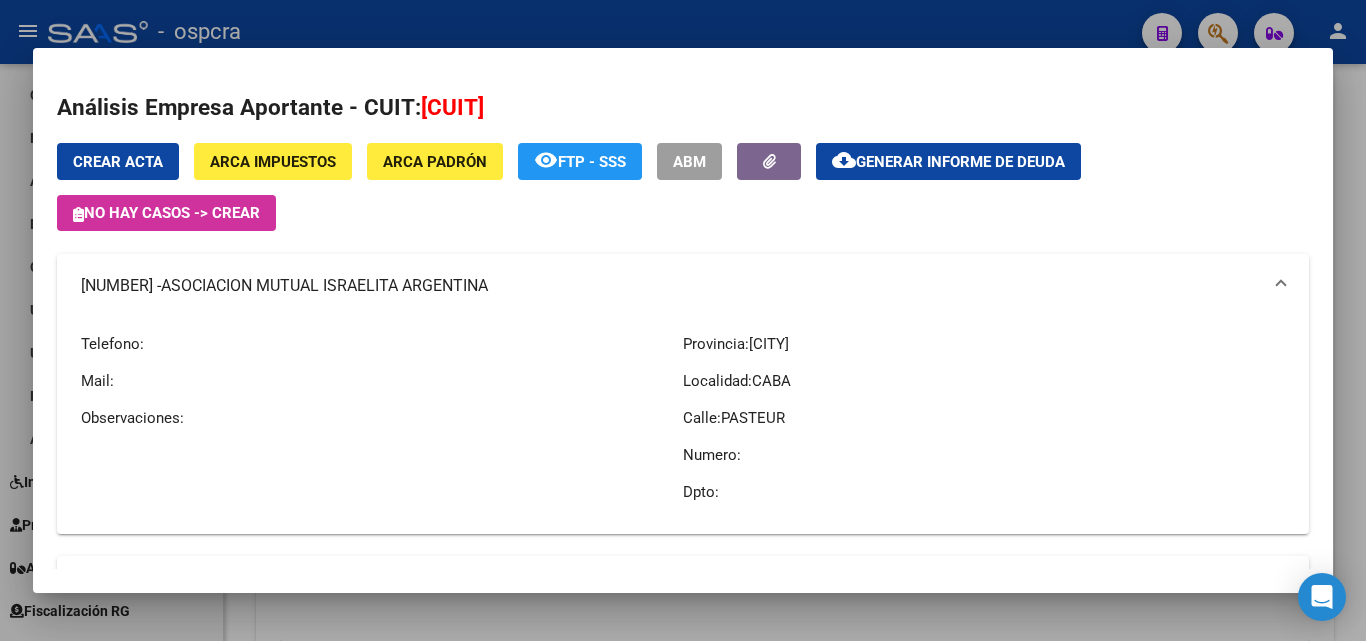 click on "ABM" at bounding box center (689, 162) 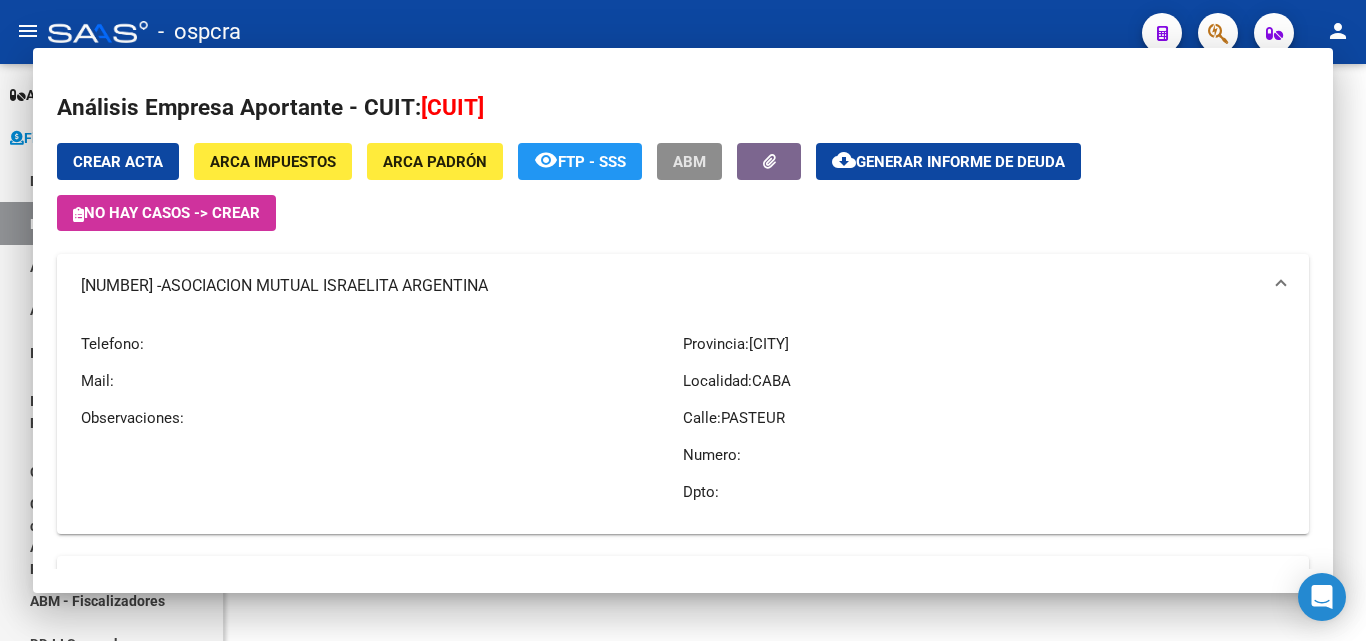 scroll, scrollTop: 0, scrollLeft: 0, axis: both 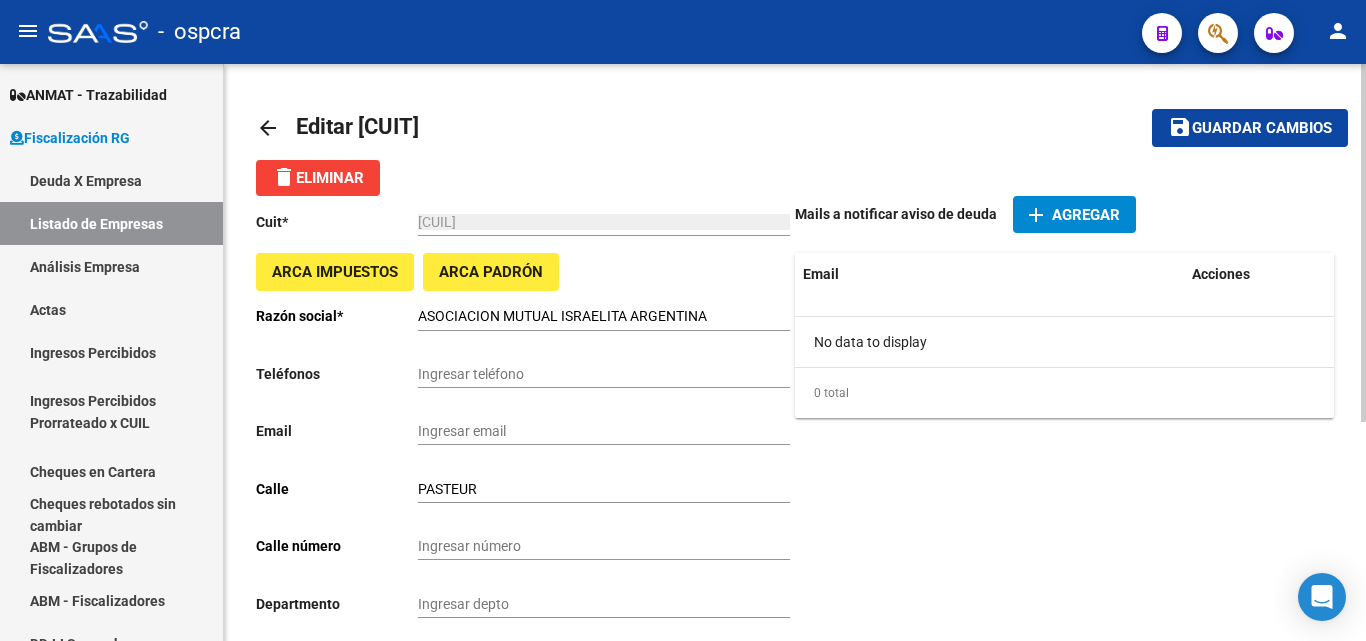 click on "Ingresar teléfono" at bounding box center (604, 374) 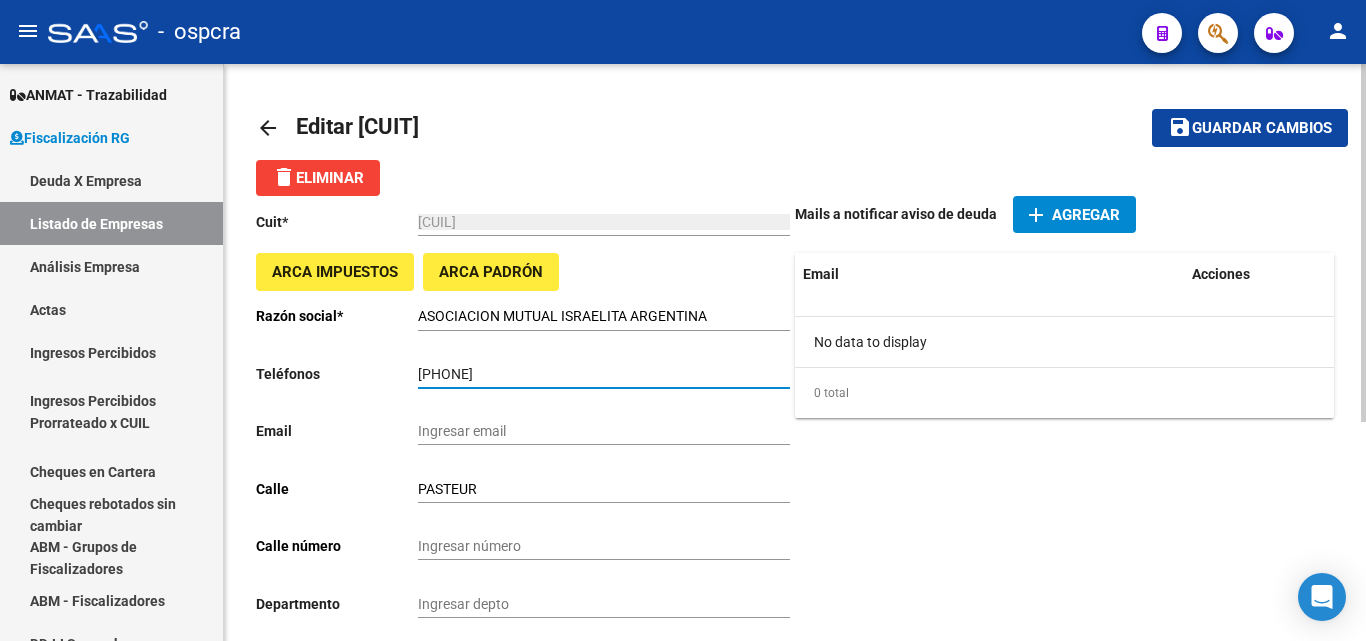 type on "[PHONE]" 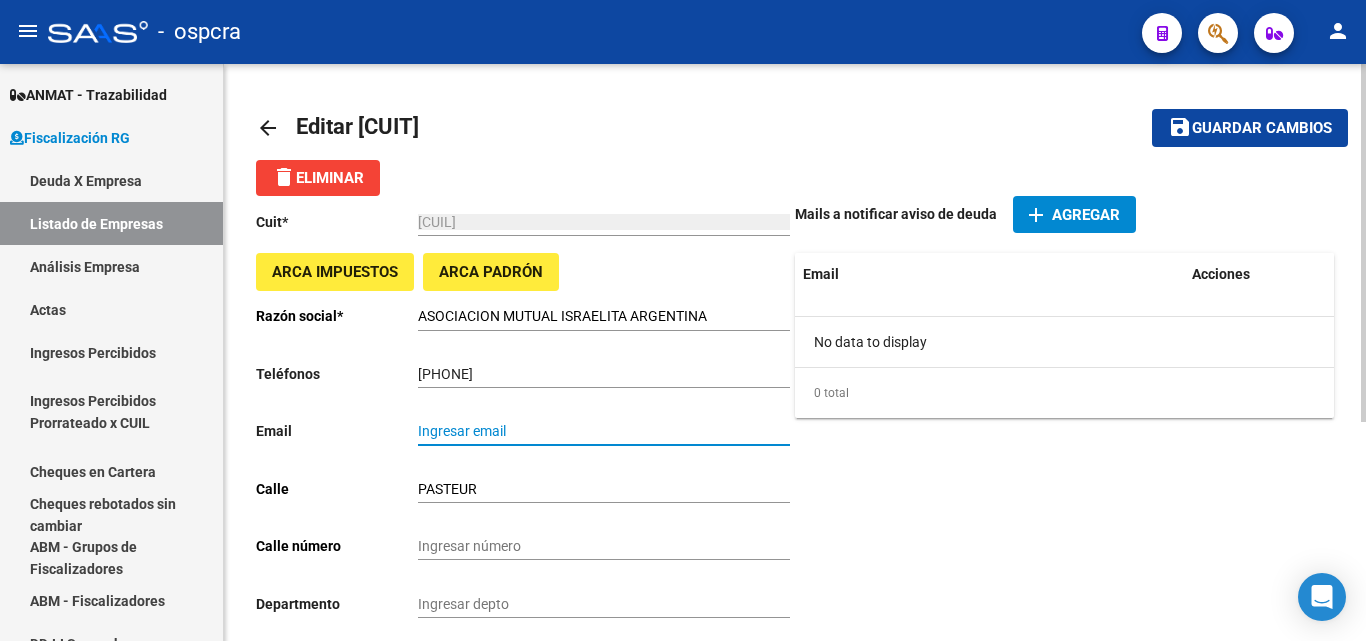 click on "Ingresar email" at bounding box center [604, 431] 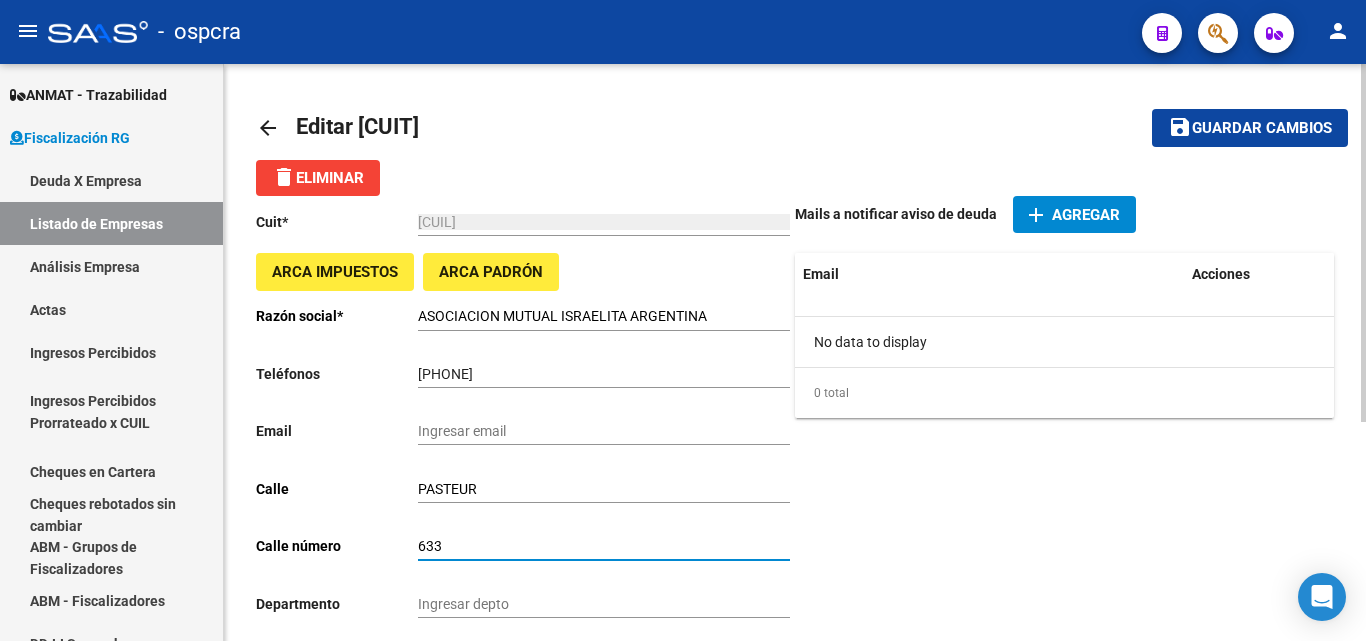 type on "633" 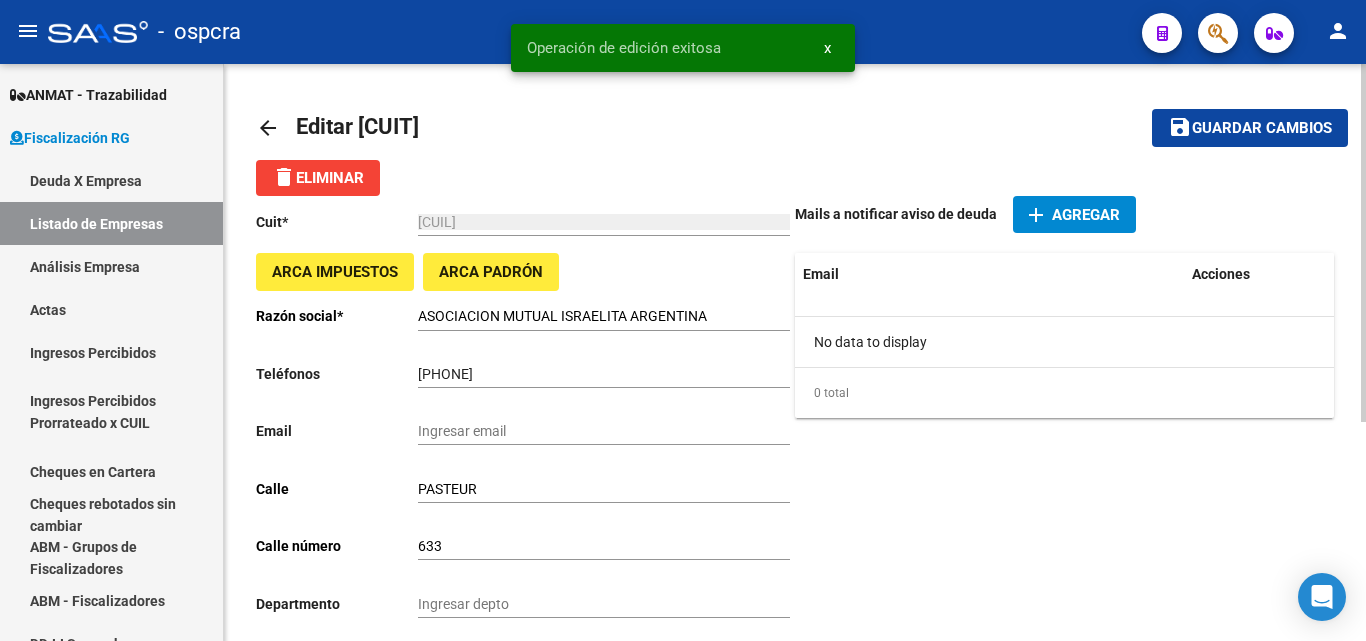 click on "arrow_back" 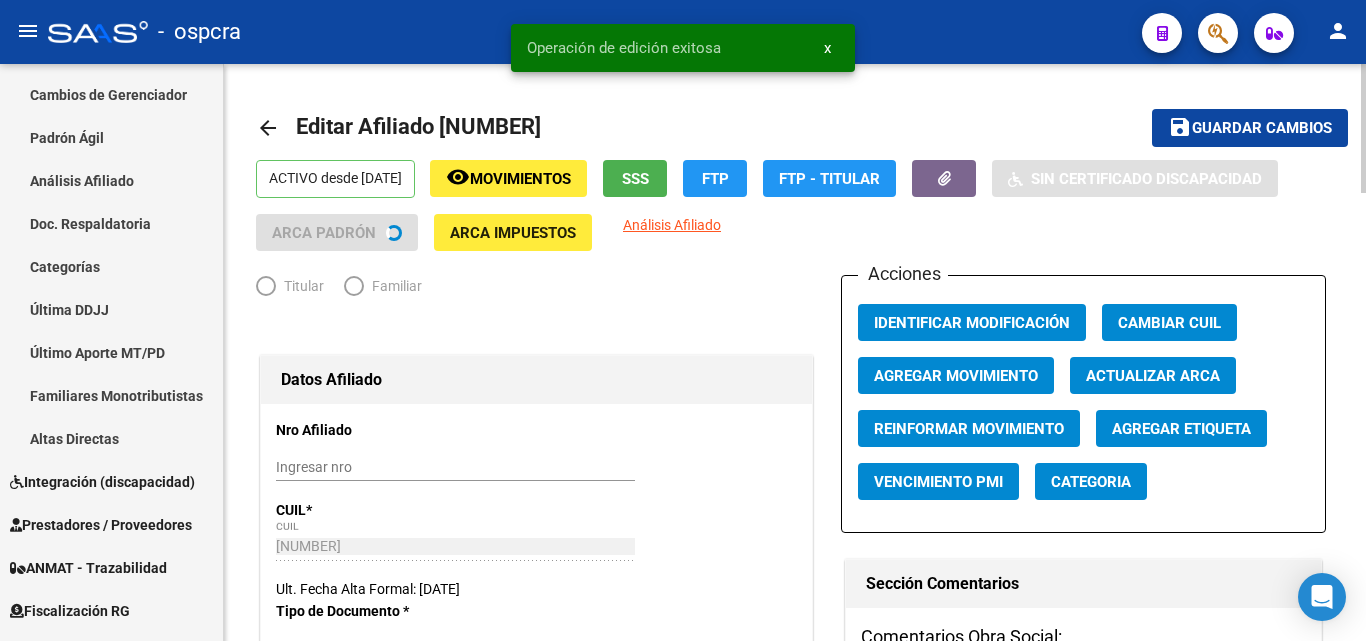 radio on "true" 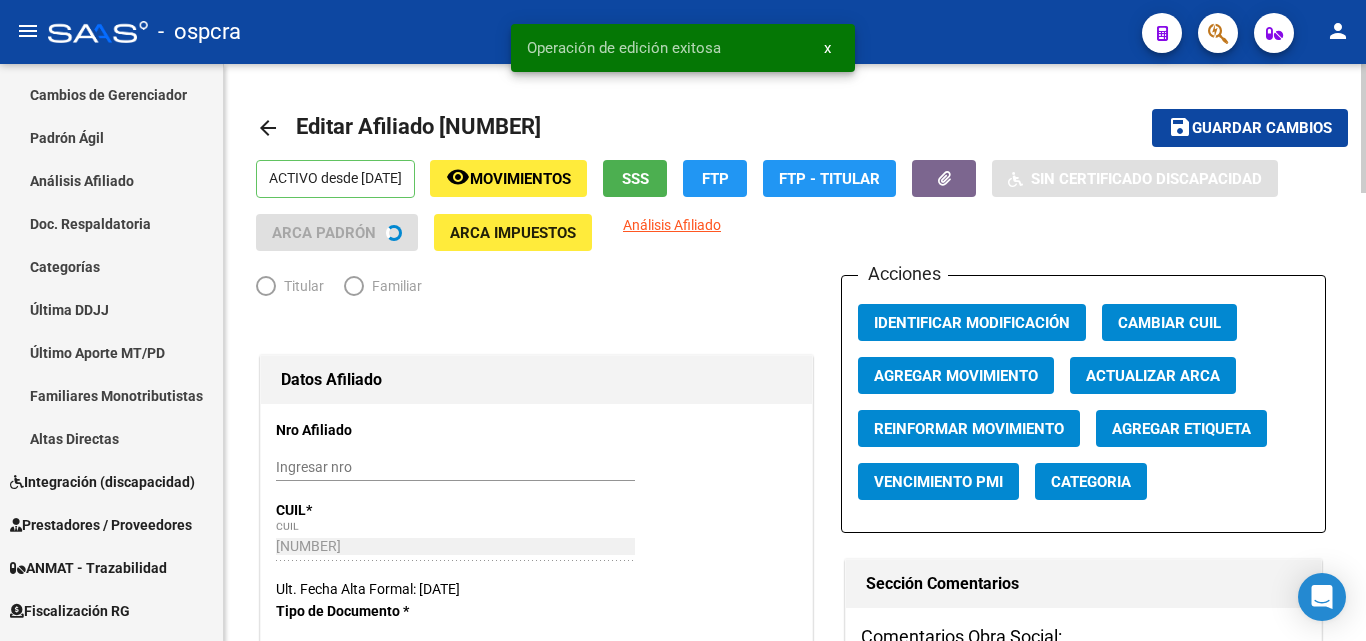 type on "[CUIL]" 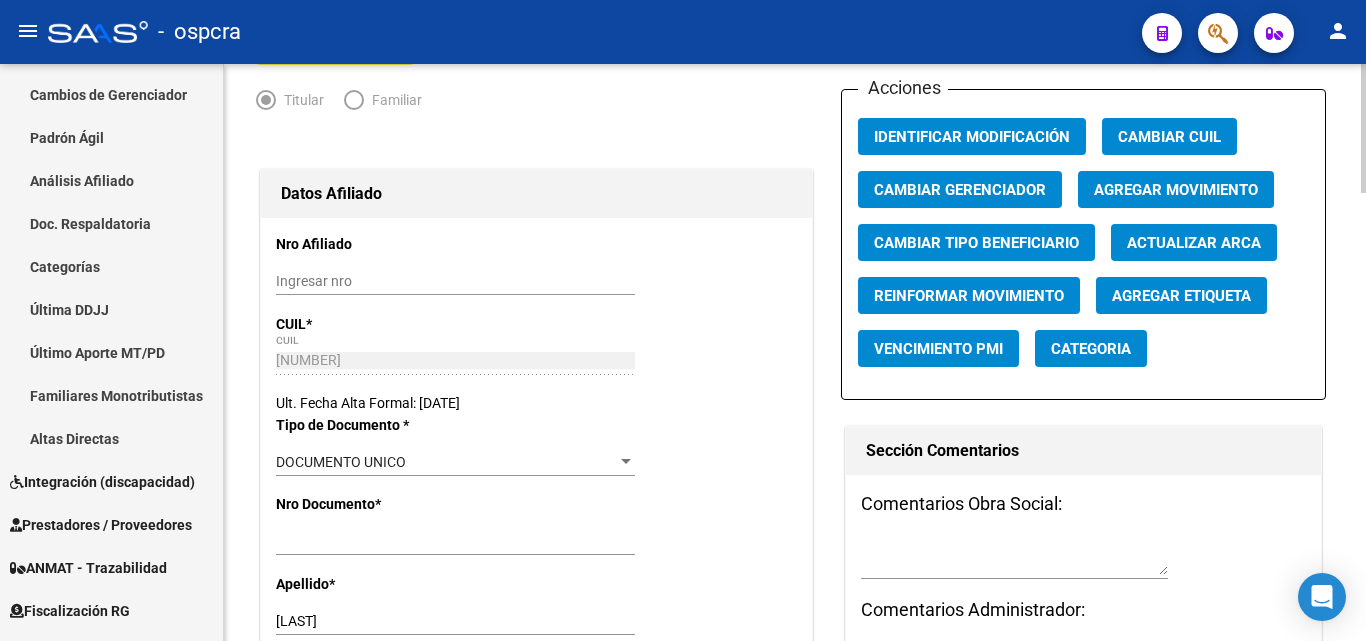 scroll, scrollTop: 0, scrollLeft: 0, axis: both 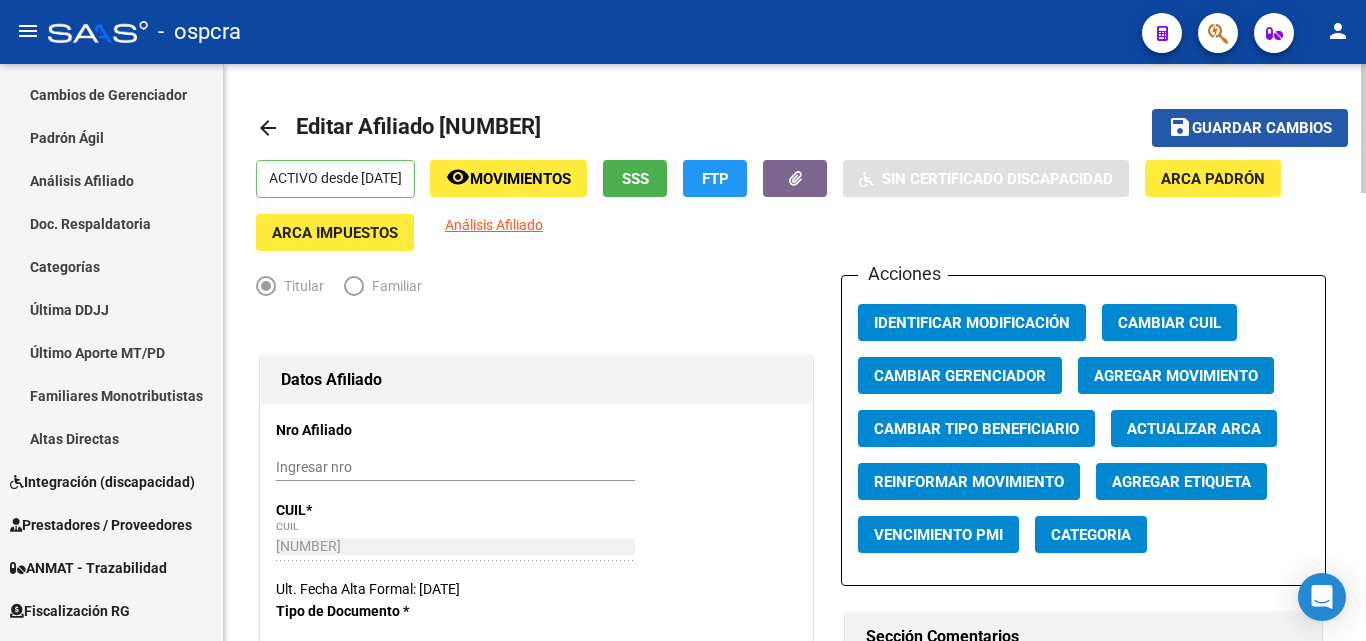 click on "Guardar cambios" 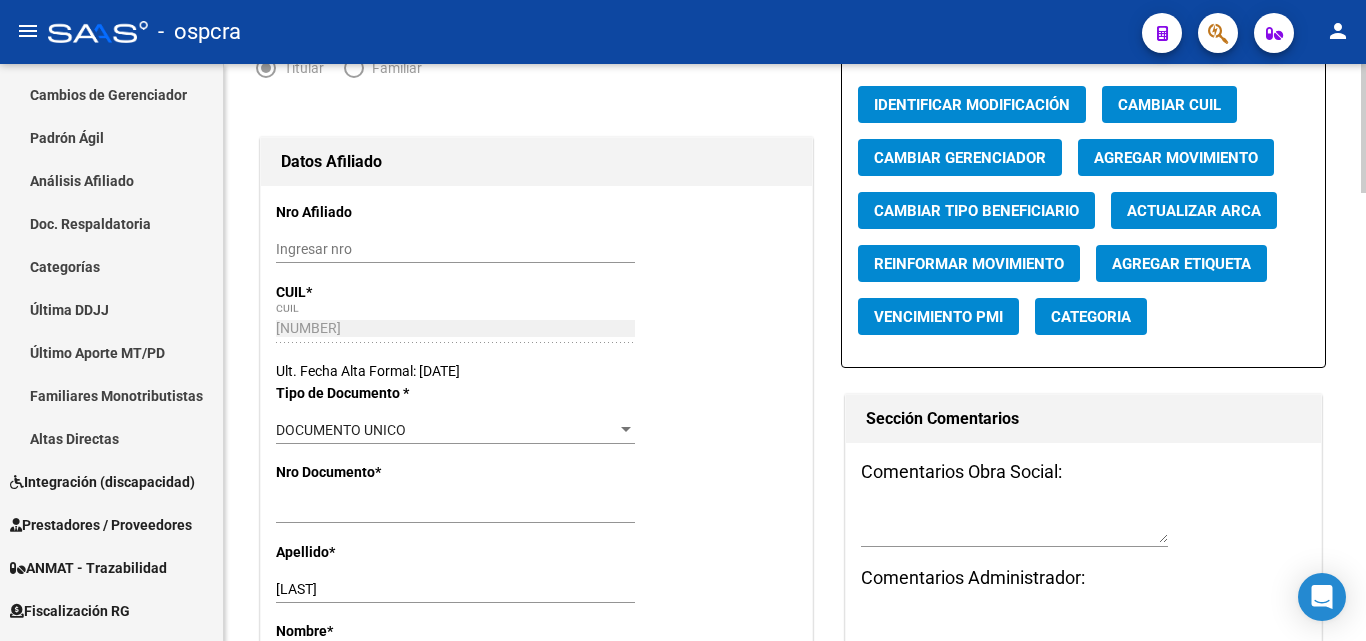 scroll, scrollTop: 0, scrollLeft: 0, axis: both 